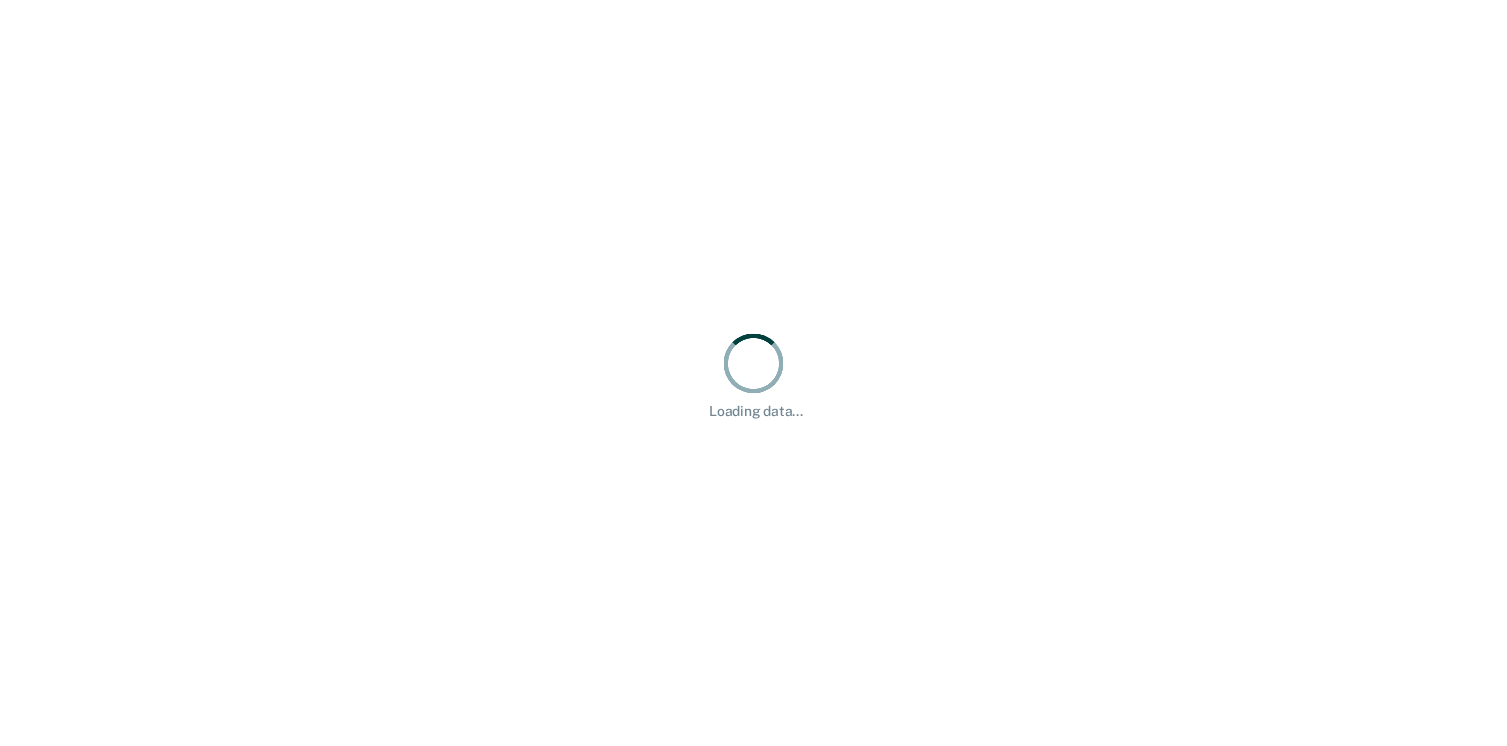 scroll, scrollTop: 0, scrollLeft: 0, axis: both 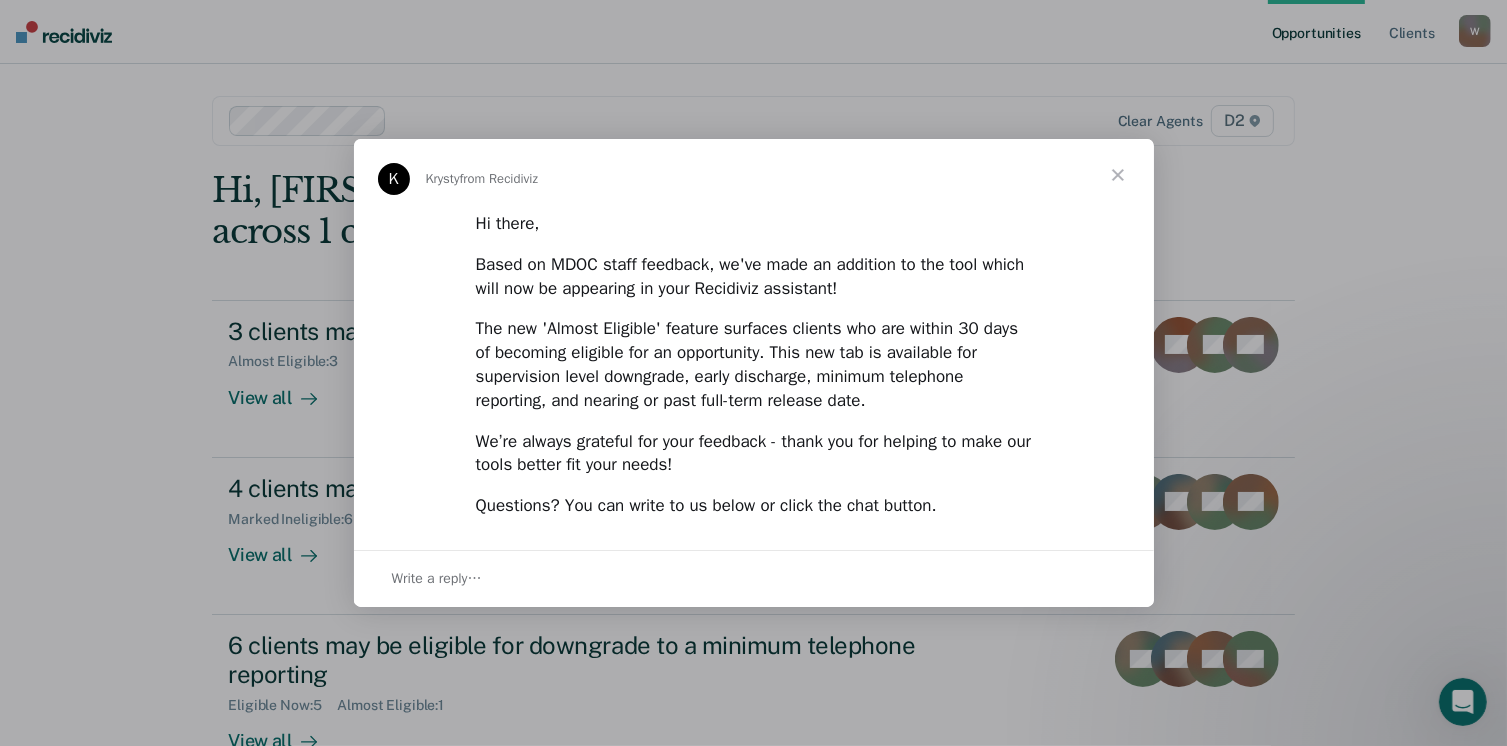 click at bounding box center (1118, 175) 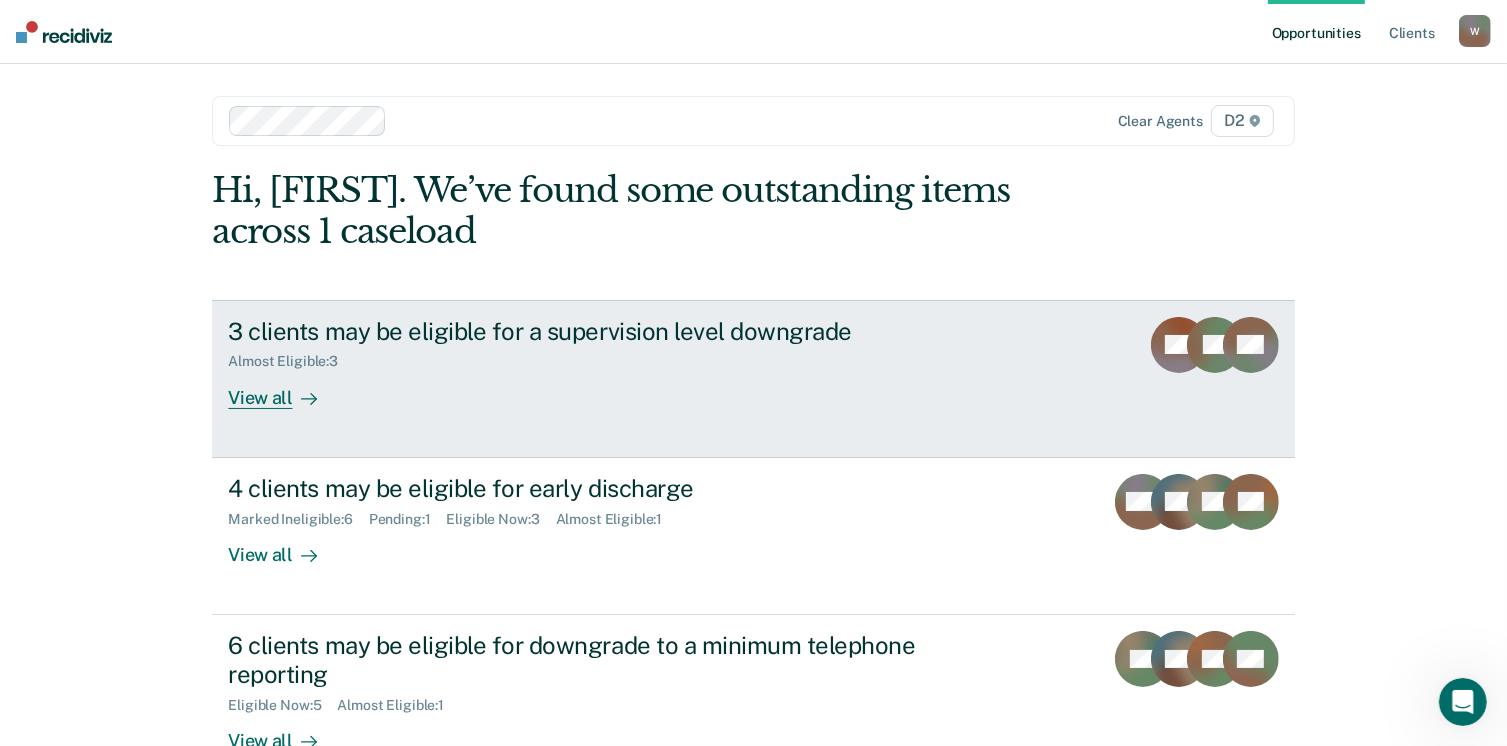 click on "View all" at bounding box center (284, 389) 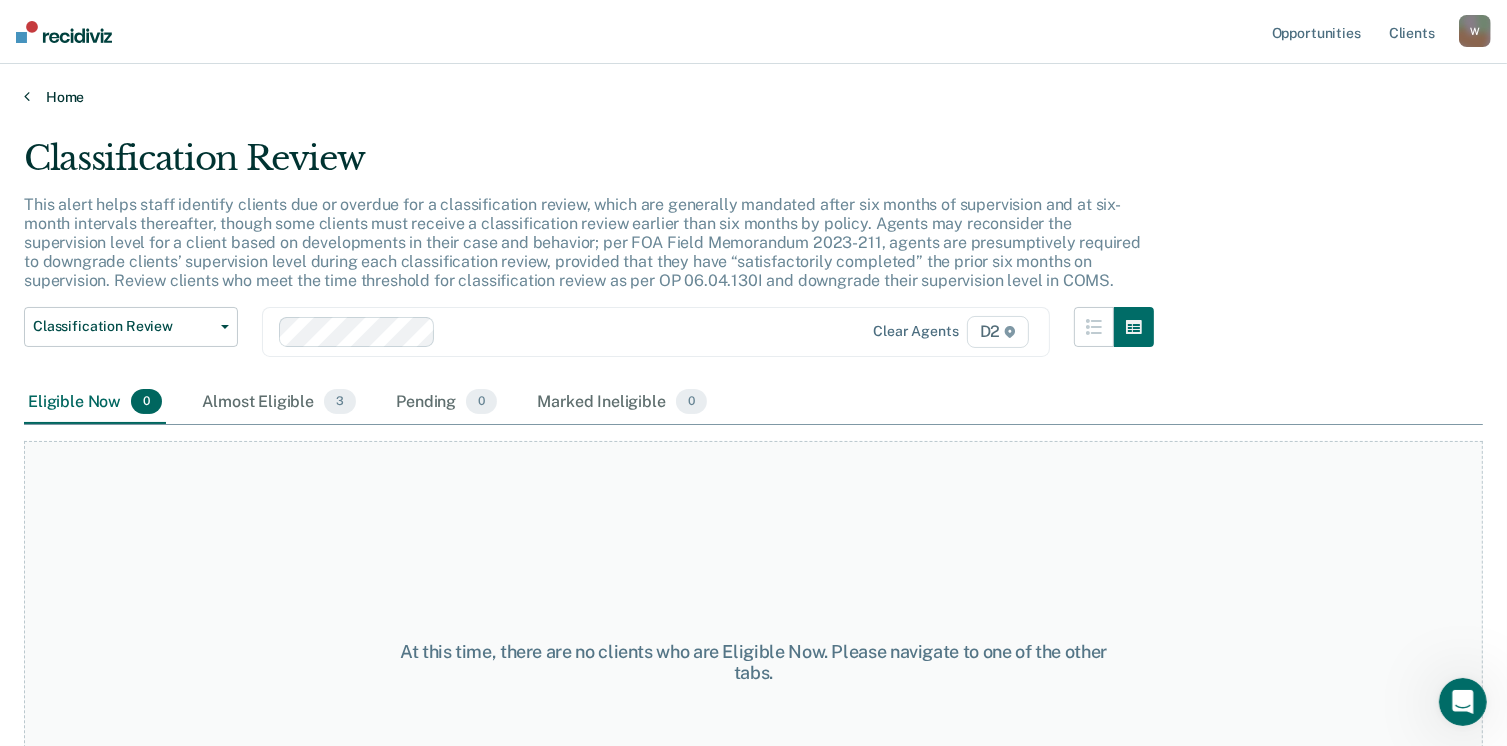 click at bounding box center (27, 96) 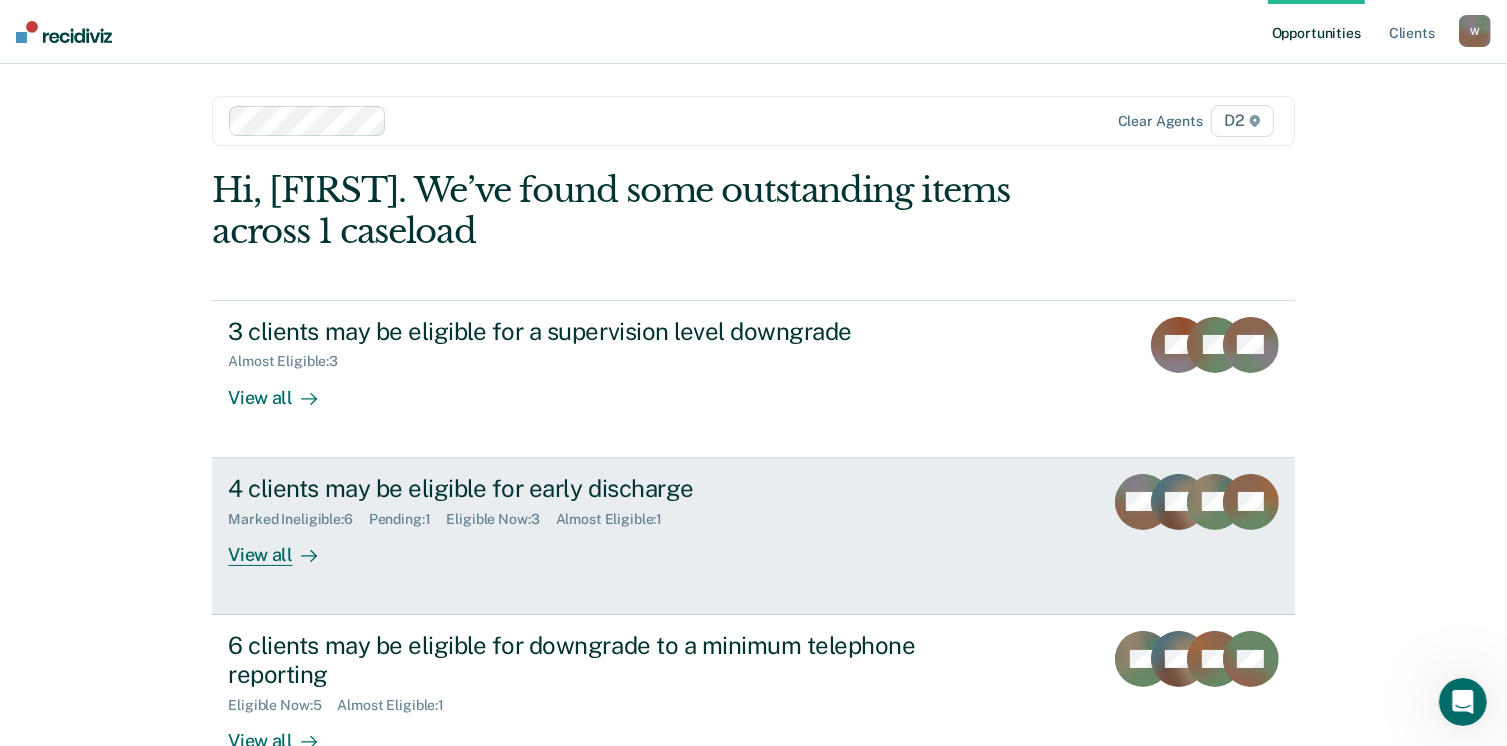 click on "View all" at bounding box center (284, 546) 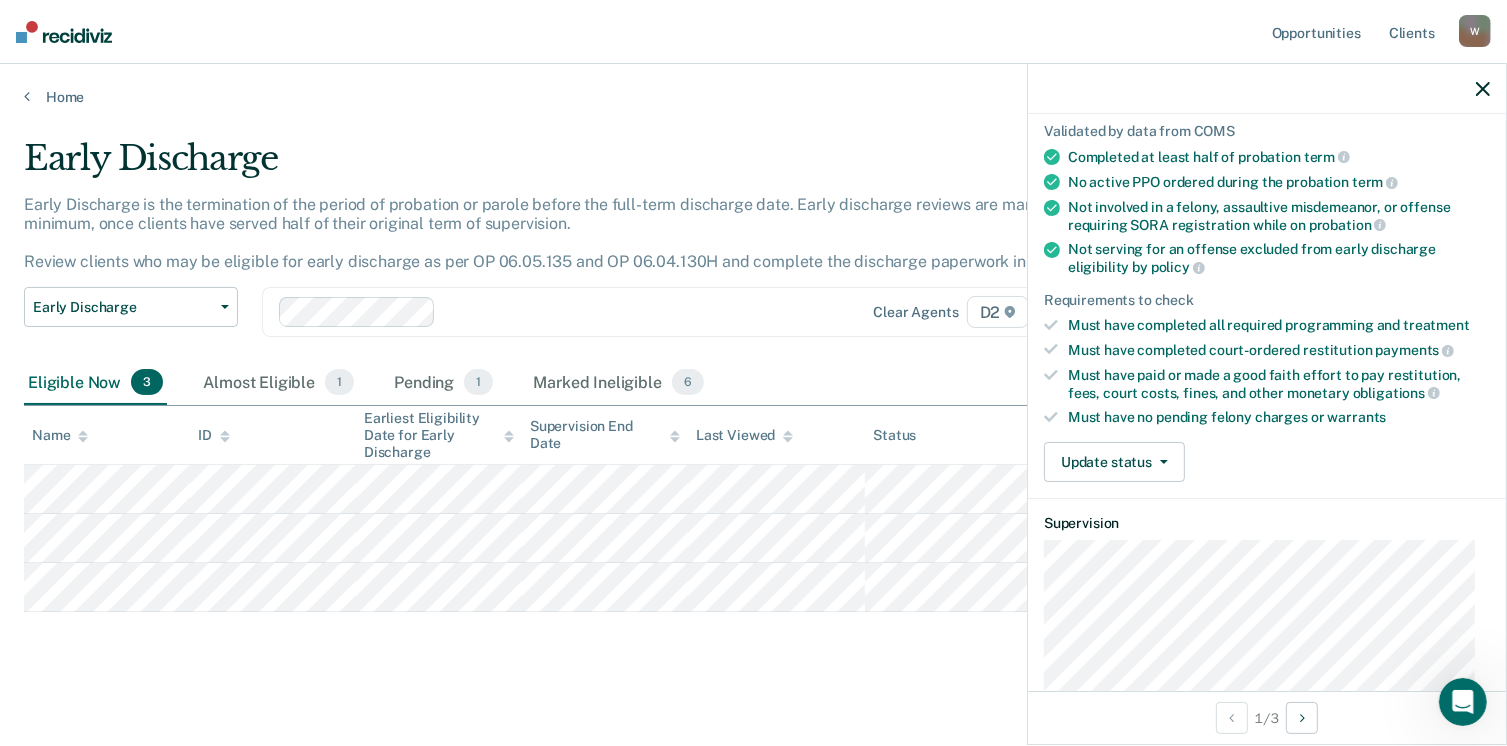 scroll, scrollTop: 148, scrollLeft: 0, axis: vertical 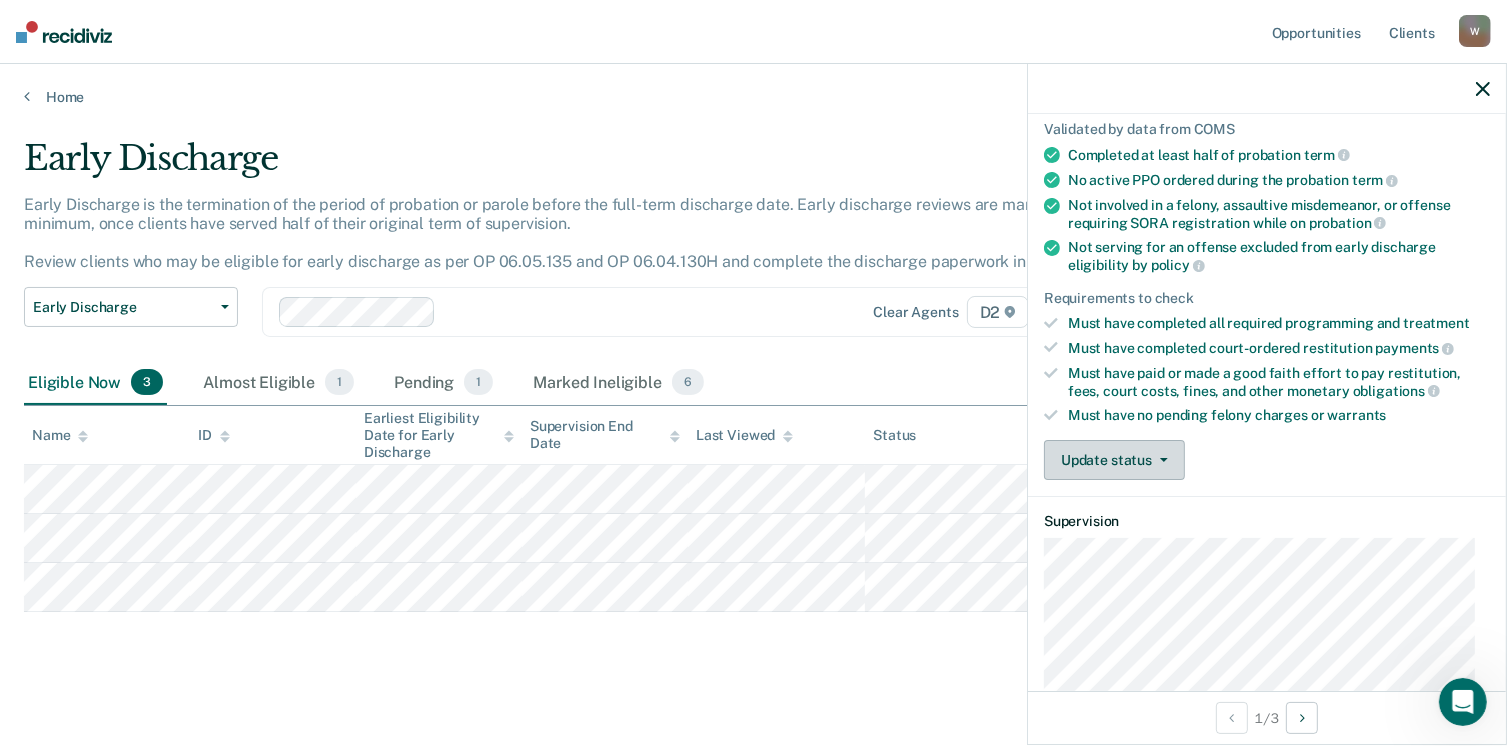 click on "Update status" at bounding box center [1114, 460] 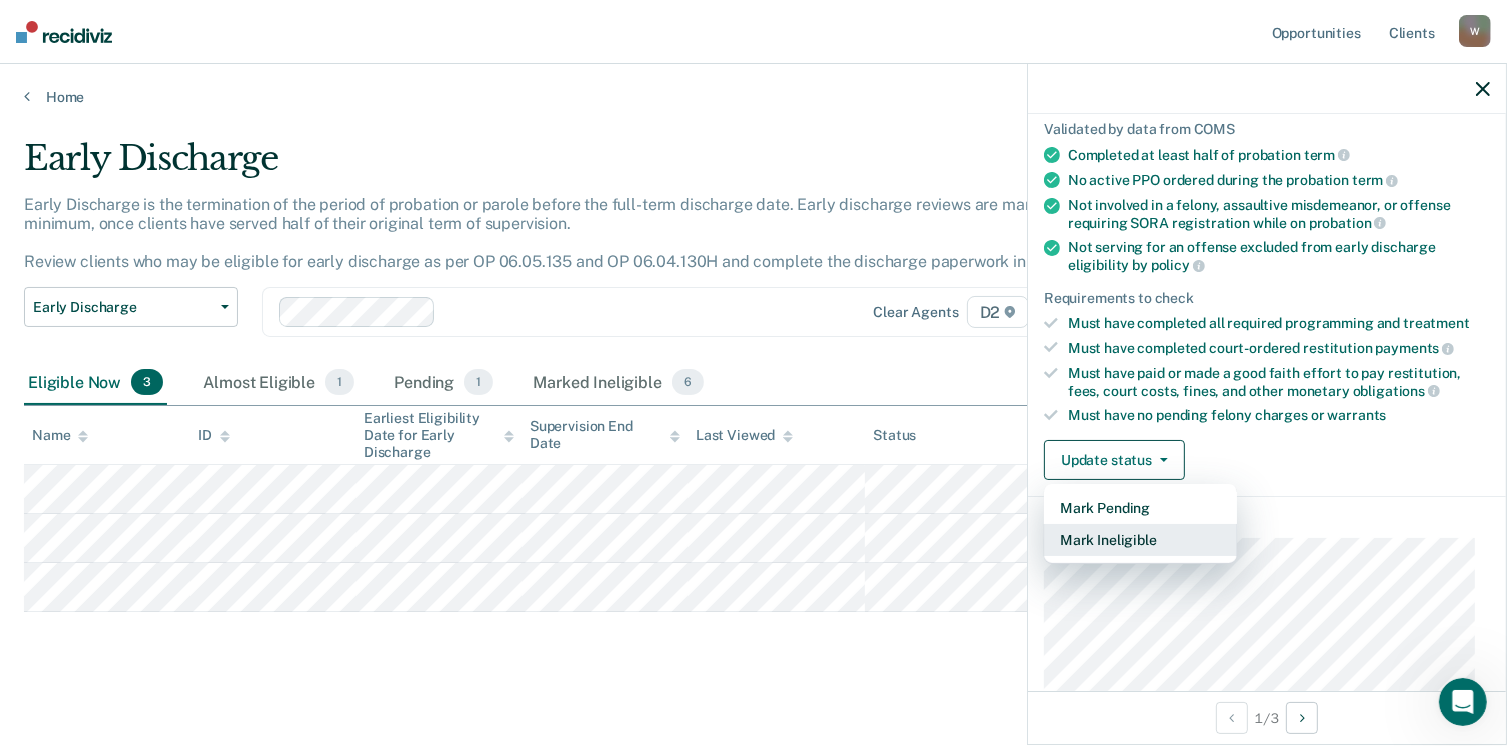 click on "Mark Ineligible" at bounding box center (1140, 540) 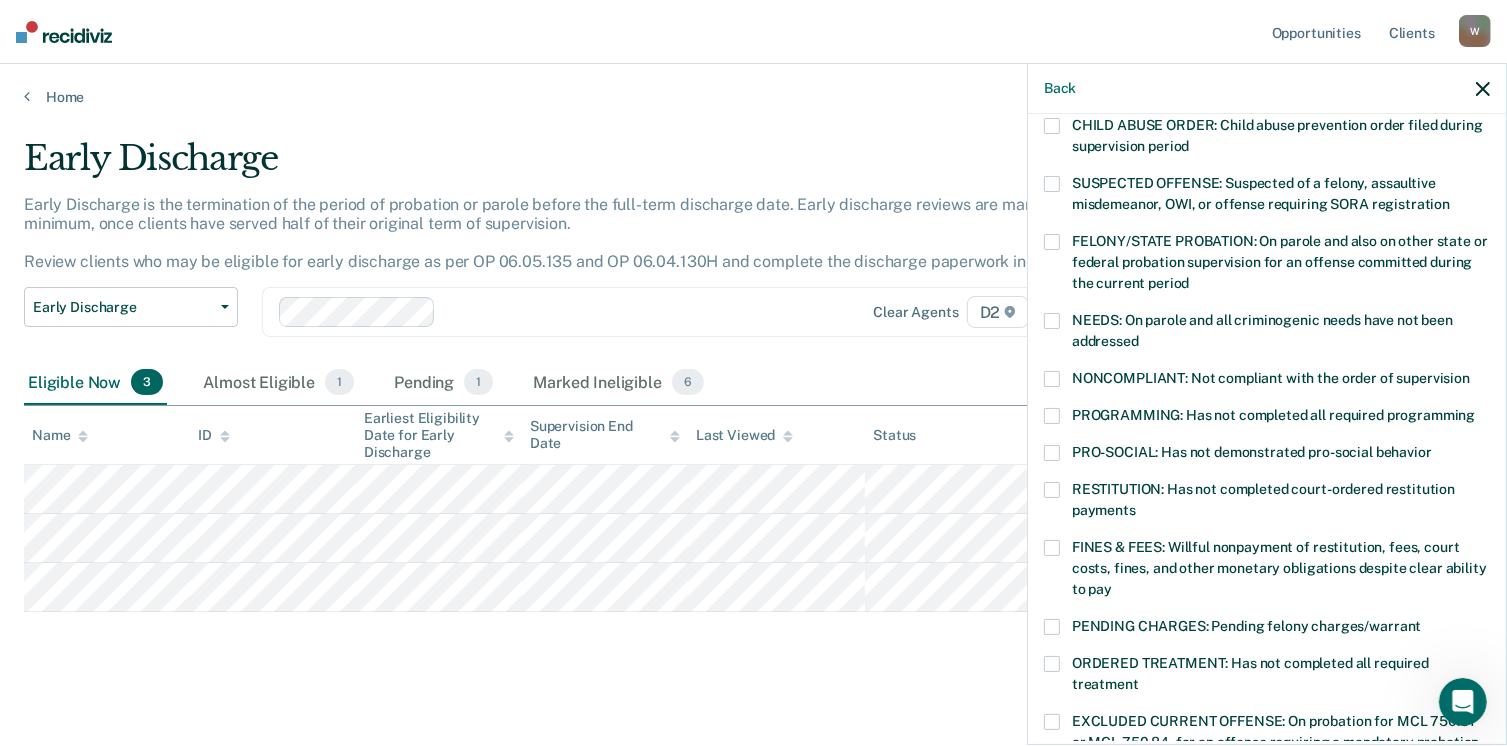 click on "TS Which of the following requirements has [FIRST] [LAST] not met? CHILD ABUSE ORDER: Child abuse prevention order filed during supervision period SUSPECTED OFFENSE: Suspected of a felony, assaultive misdemeanor, OWI, or offense requiring SORA registration FELONY/STATE PROBATION: On parole and also on other state or federal probation supervision for an offense committed during the current period NEEDS: On parole and all criminogenic needs have not been addressed NONCOMPLIANT: Not compliant with the order of supervision PROGRAMMING: Has not completed all required programming PRO-SOCIAL: Has not demonstrated pro-social behavior RESTITUTION: Has not completed court-ordered restitution payments FINES & FEES: Willful nonpayment of restitution, fees, court costs, fines, and other monetary obligations despite clear ability to pay PENDING CHARGES: Pending felony charges/warrant ORDERED TREATMENT: Has not completed all required treatment JUDGE: County Judge declined client for consideration Snooze for: 30 days" at bounding box center [1267, 427] 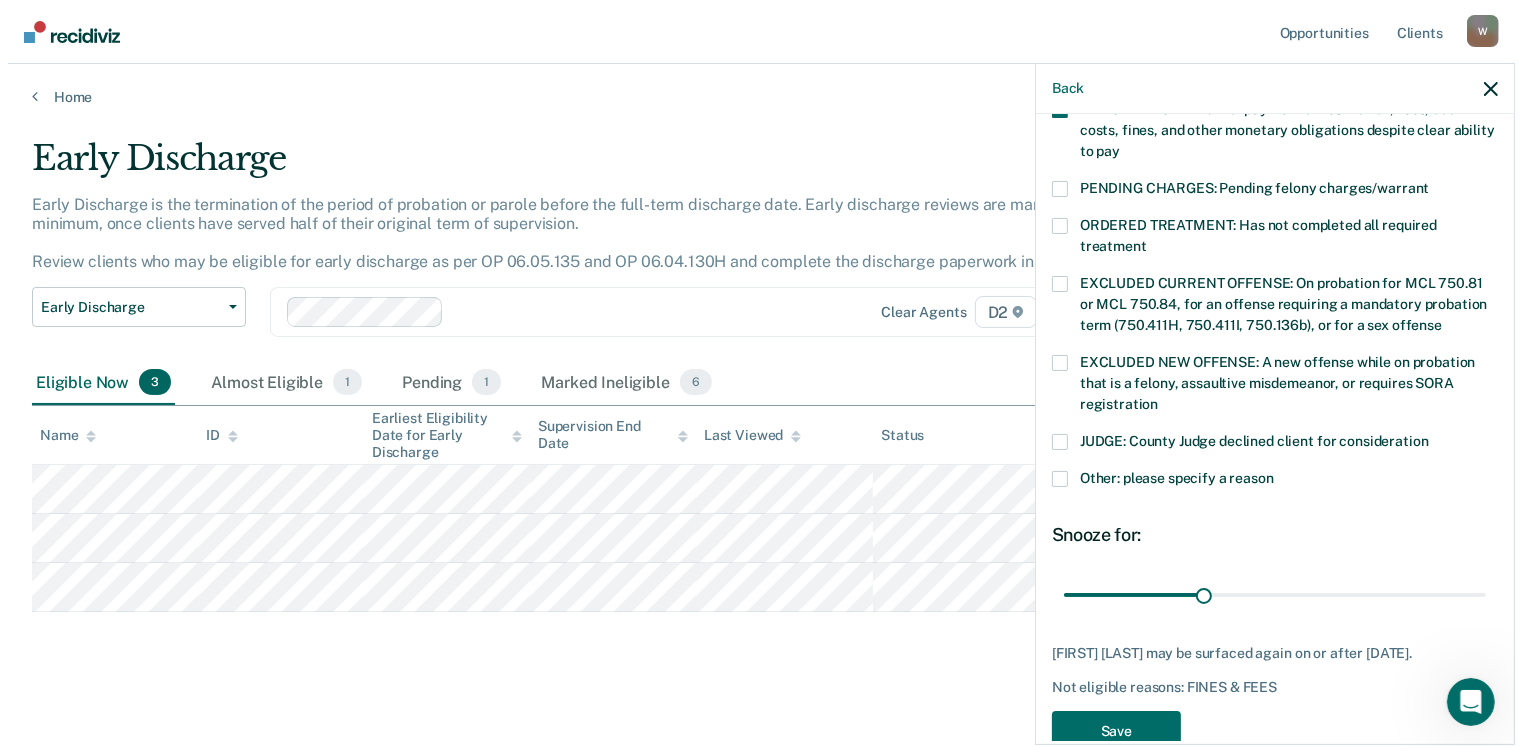 scroll, scrollTop: 633, scrollLeft: 0, axis: vertical 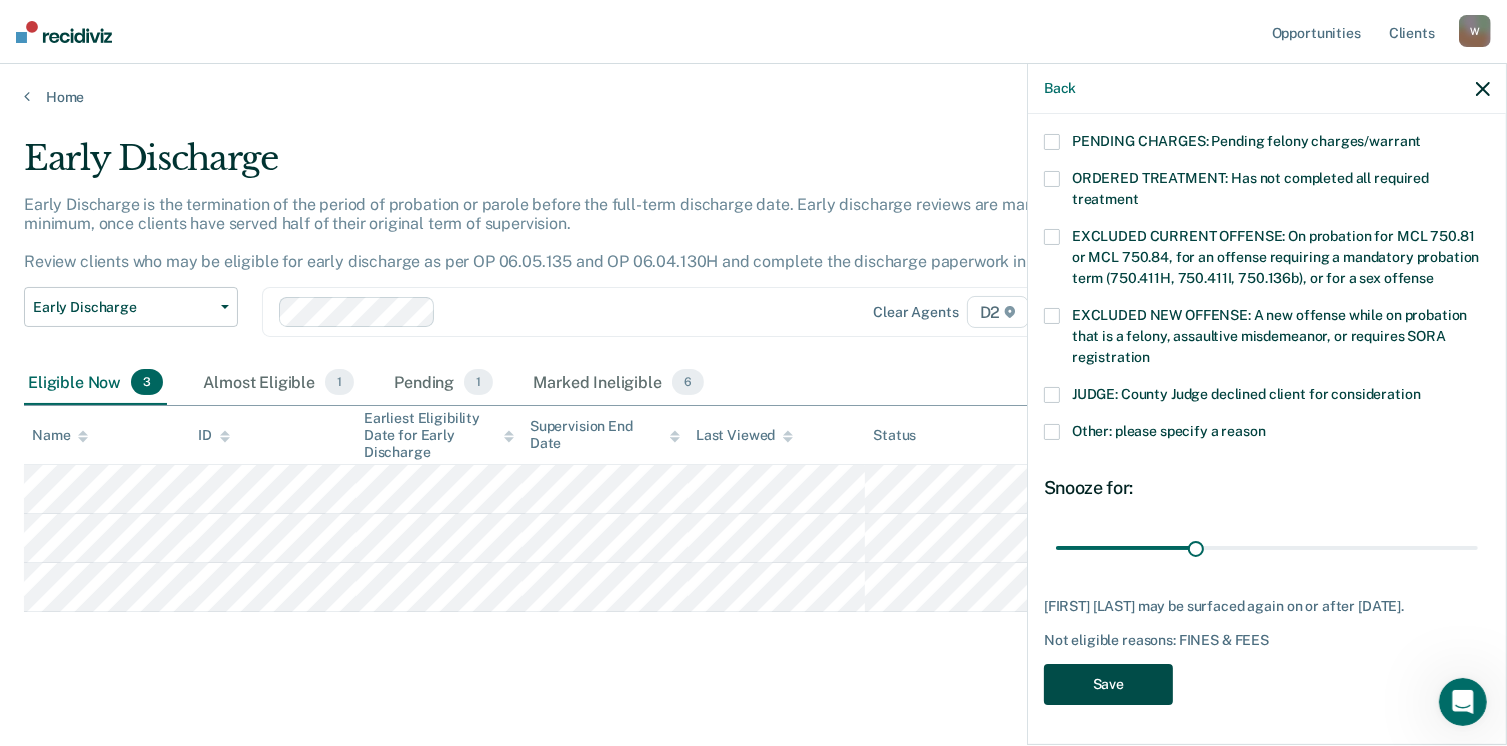 click on "Save" at bounding box center [1108, 684] 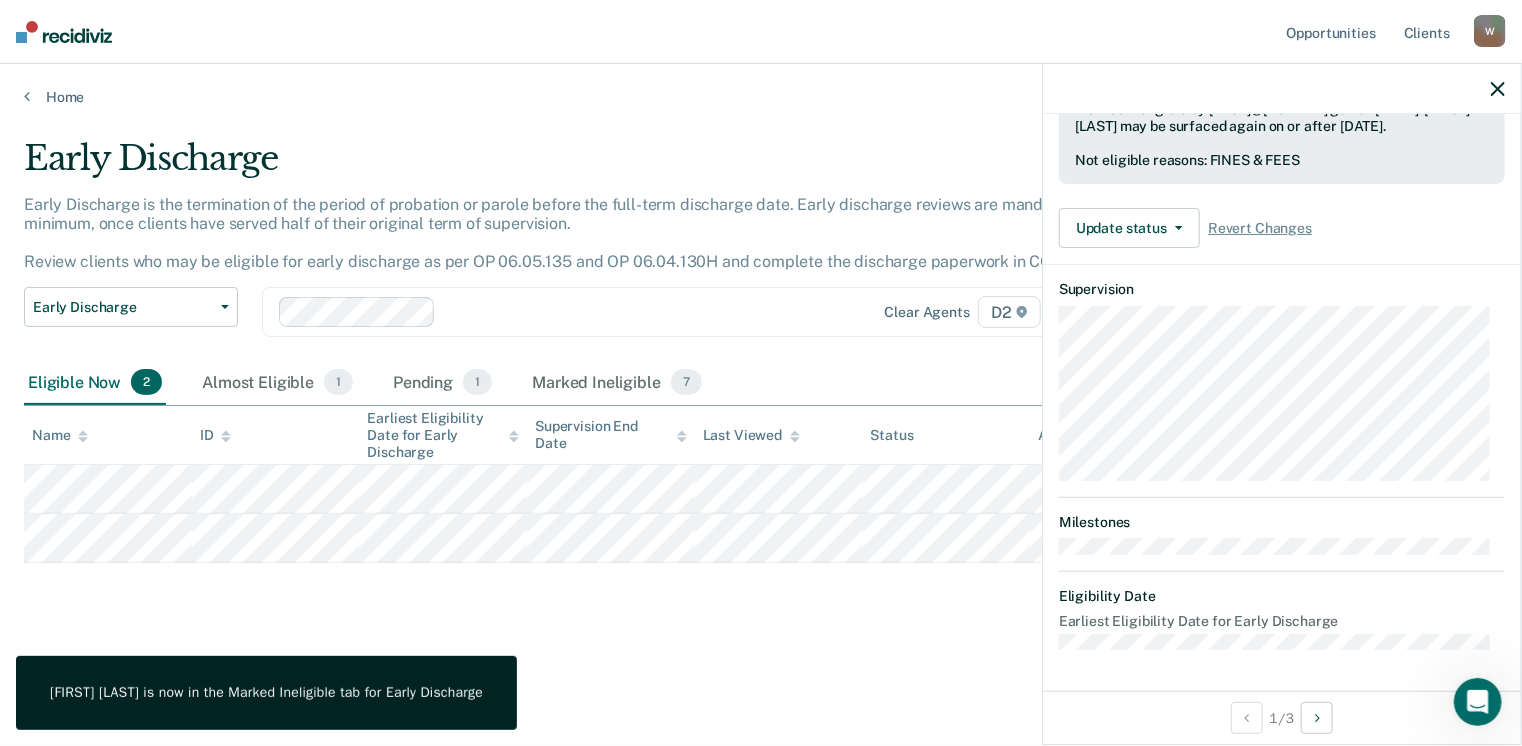 scroll, scrollTop: 520, scrollLeft: 0, axis: vertical 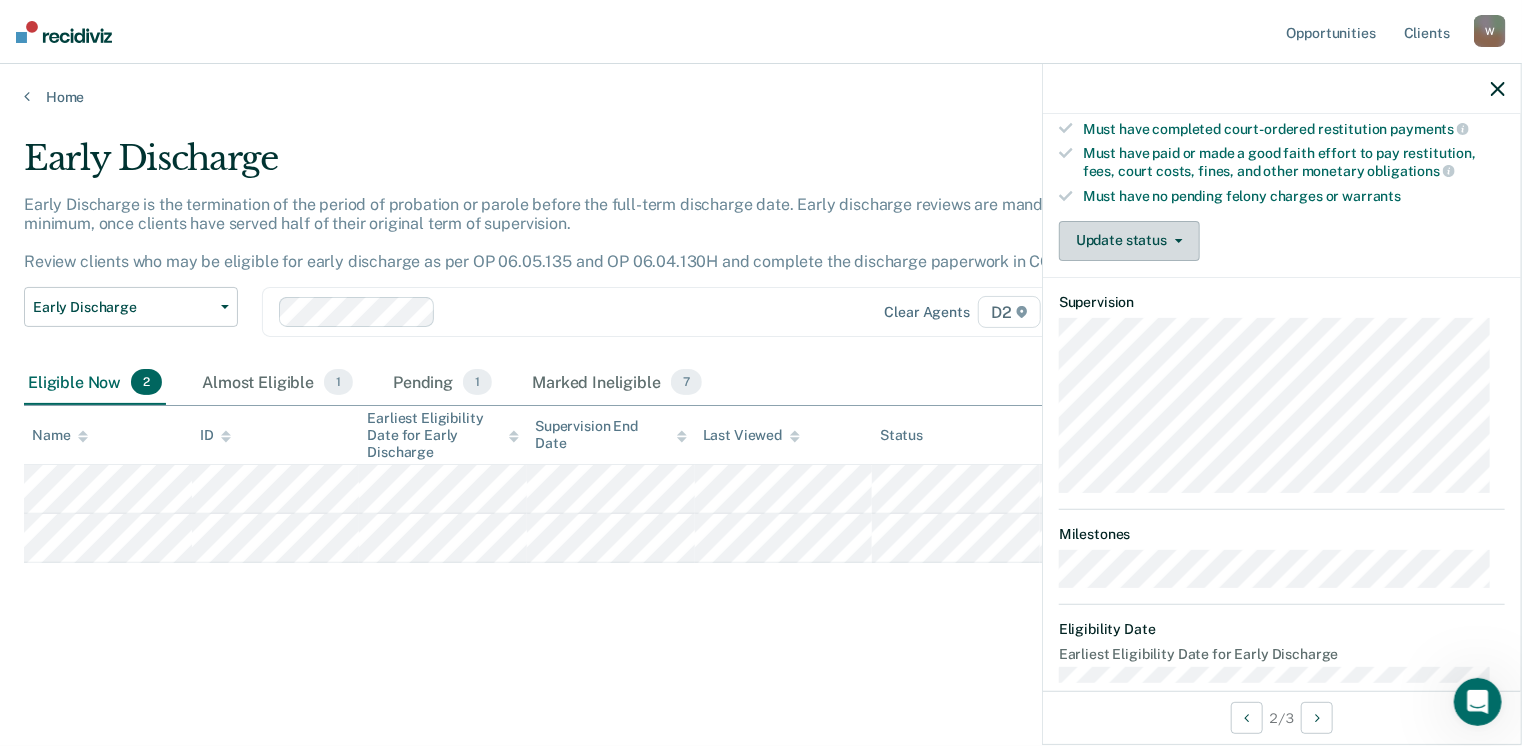 click on "Update status" at bounding box center [1129, 241] 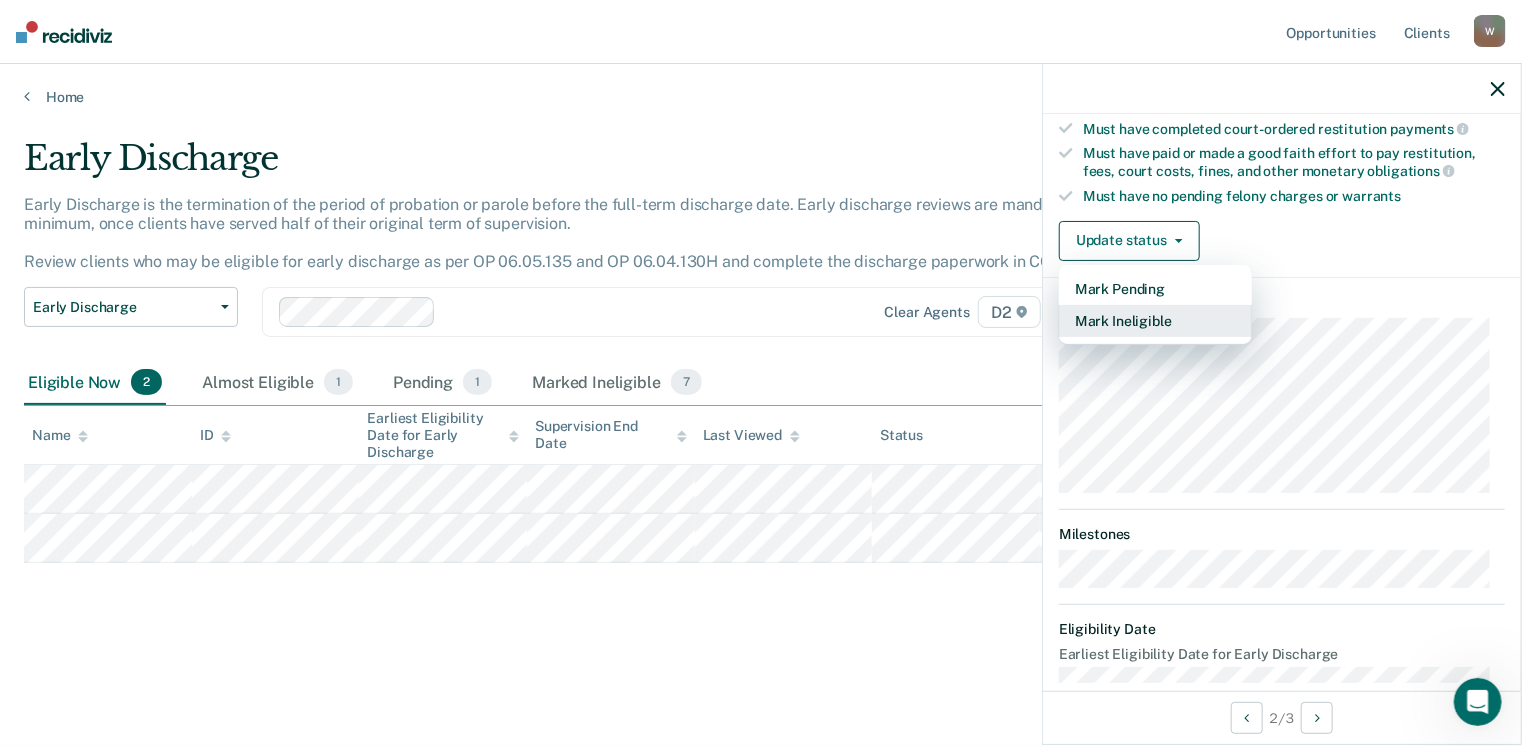 click on "Mark Ineligible" at bounding box center (1155, 321) 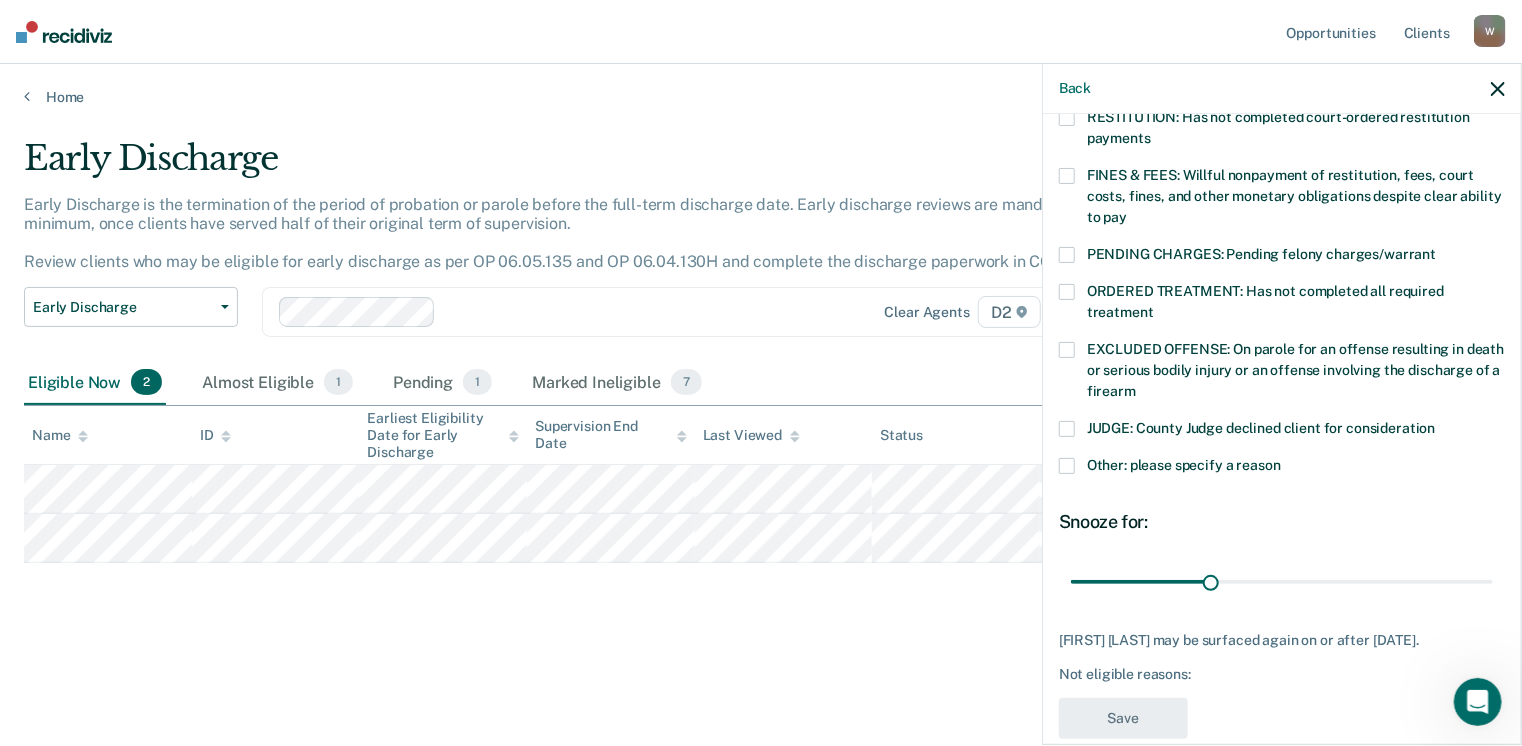 click at bounding box center [1067, 292] 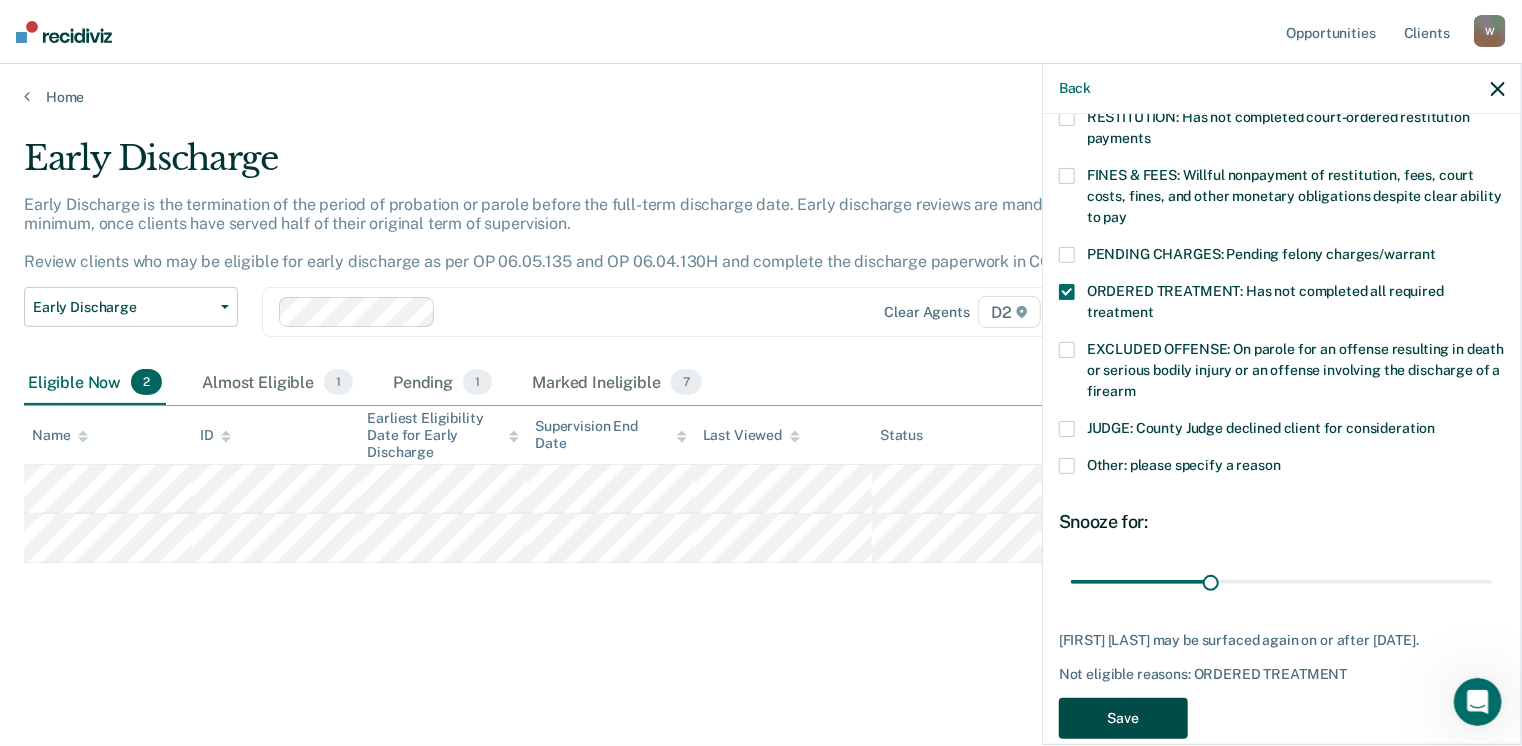 click on "Save" at bounding box center (1123, 718) 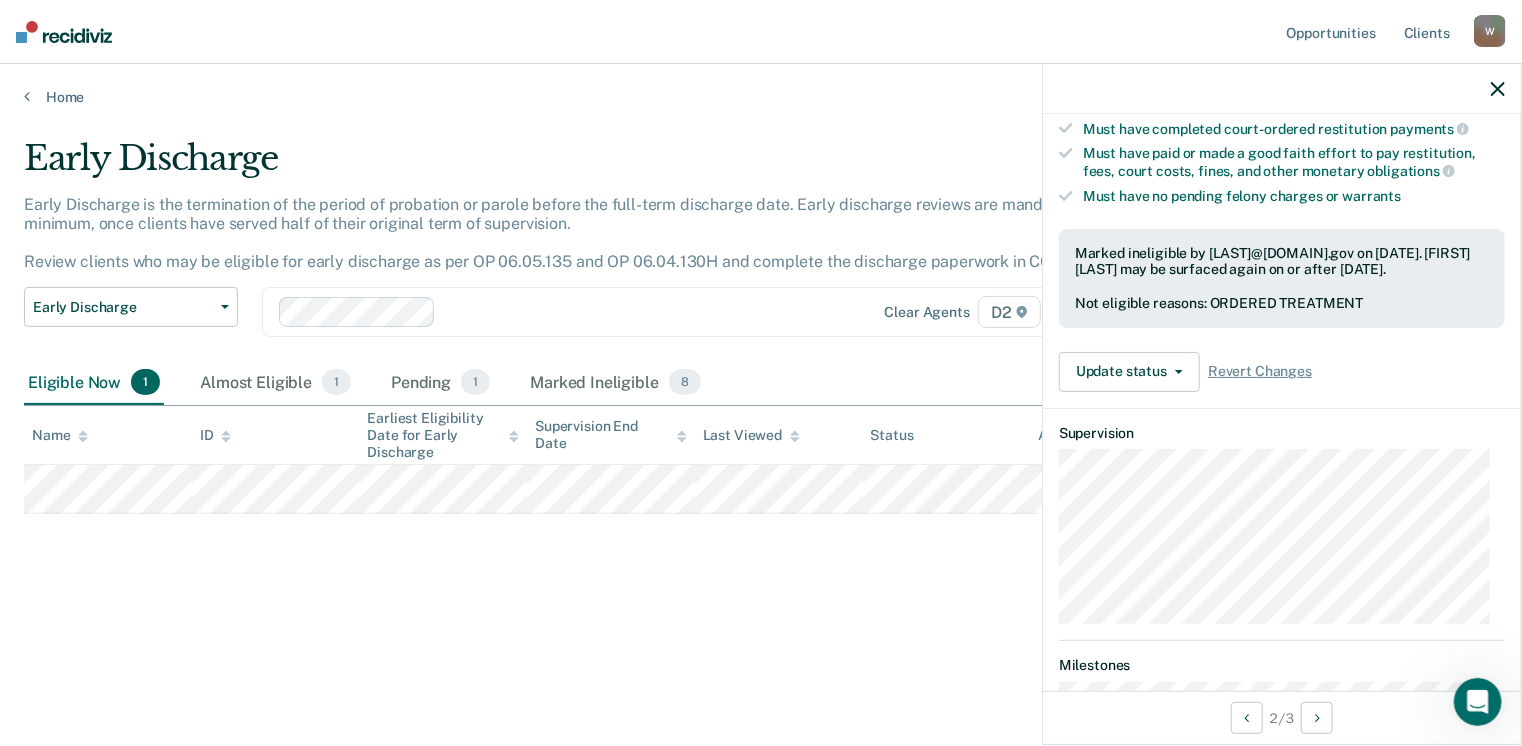scroll, scrollTop: 371, scrollLeft: 0, axis: vertical 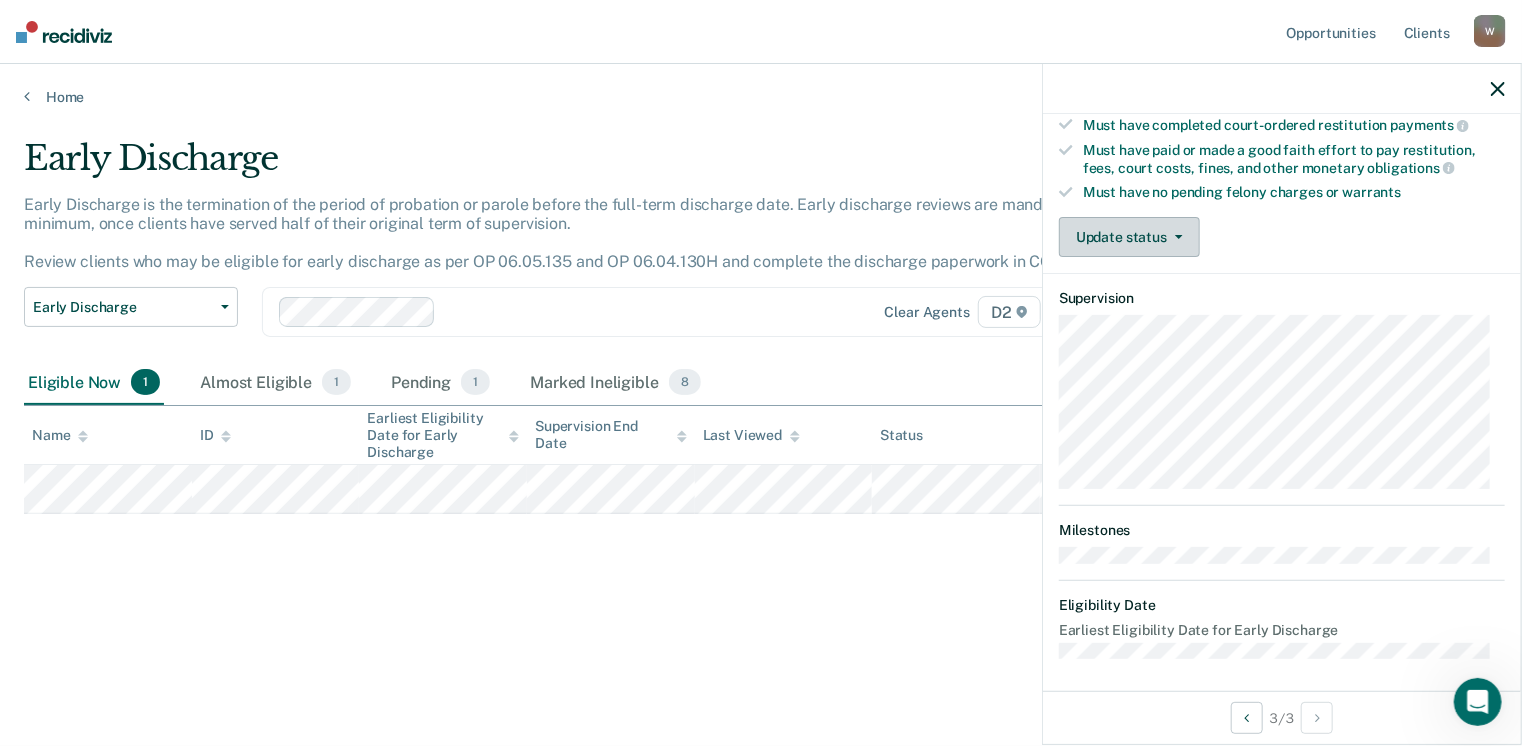click at bounding box center (1175, 237) 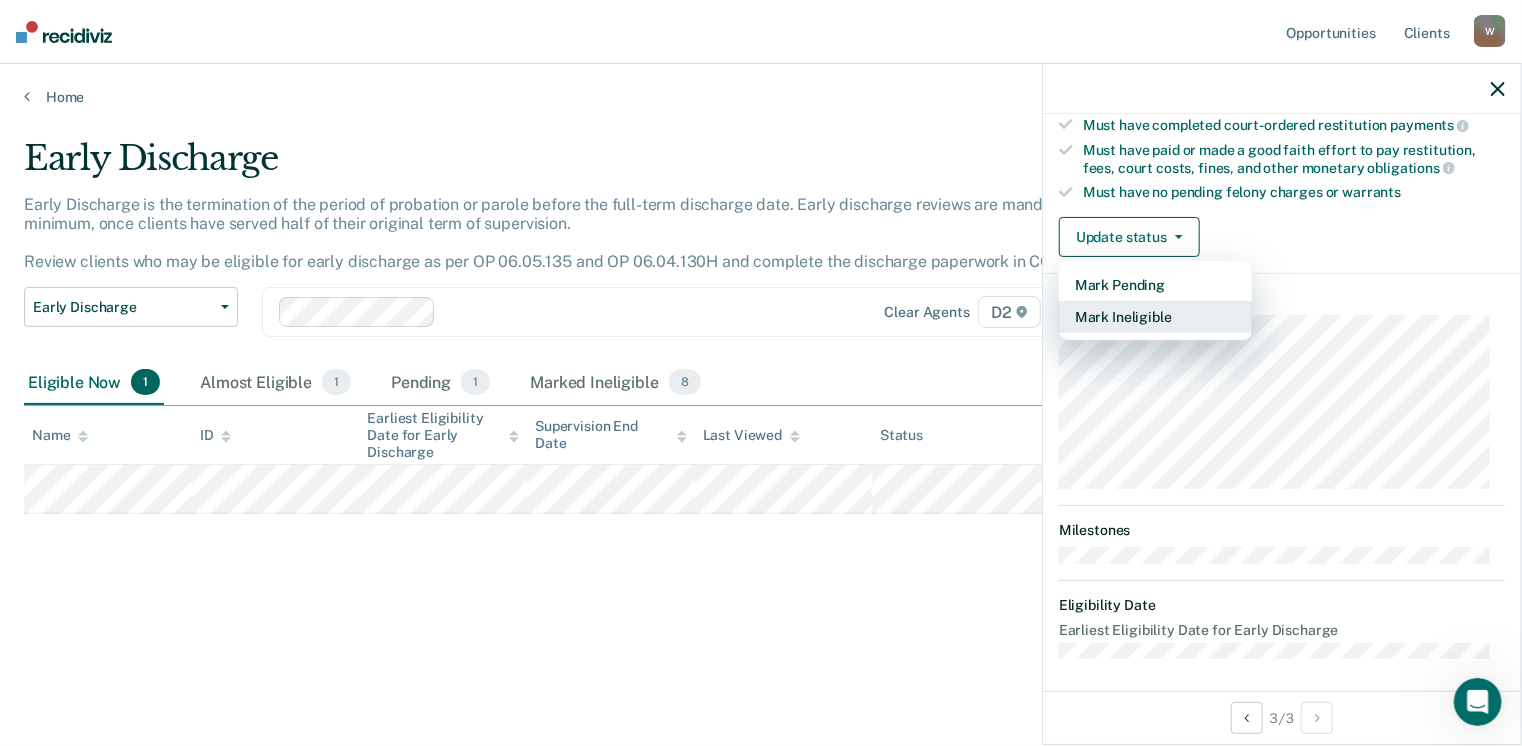 click on "Mark Ineligible" at bounding box center [1155, 317] 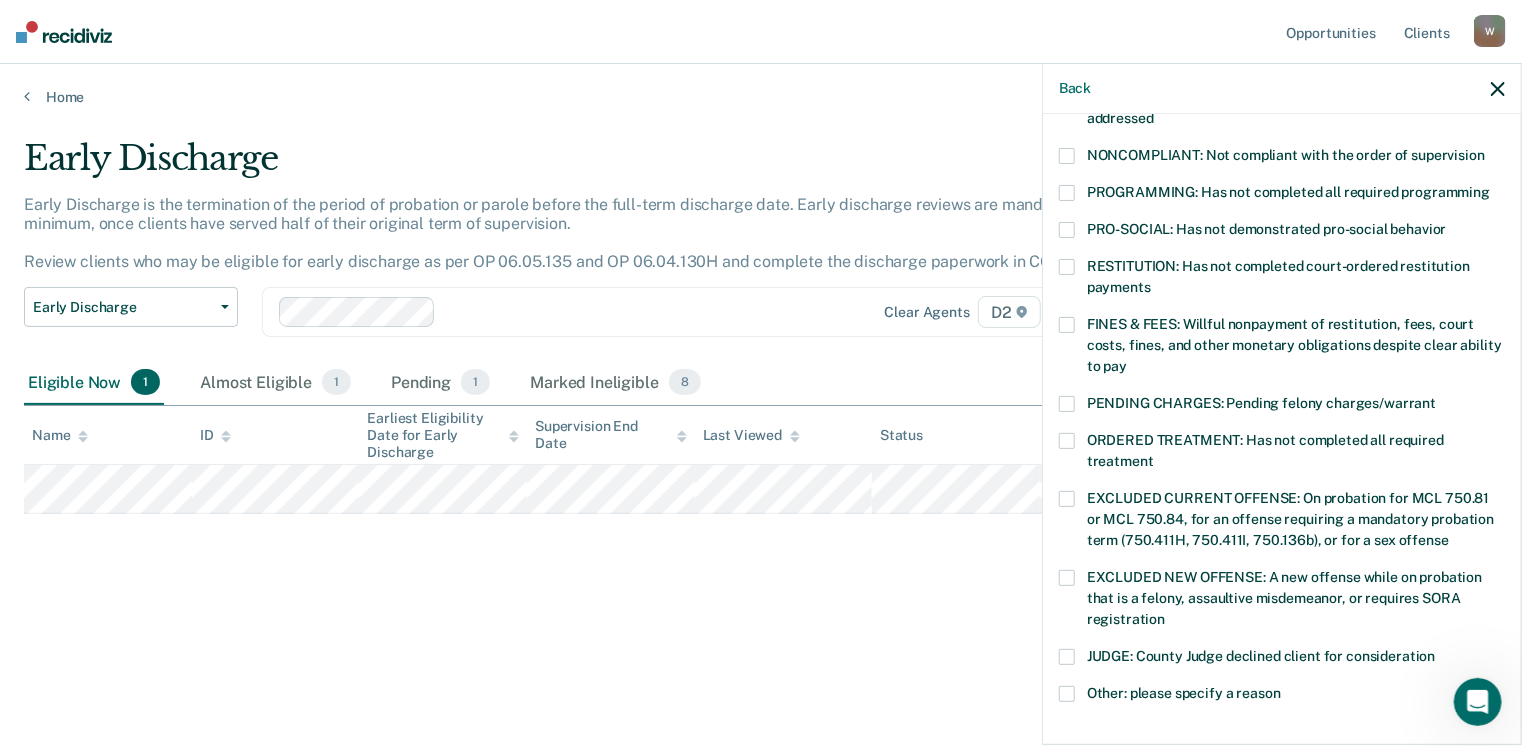 click at bounding box center [1067, 325] 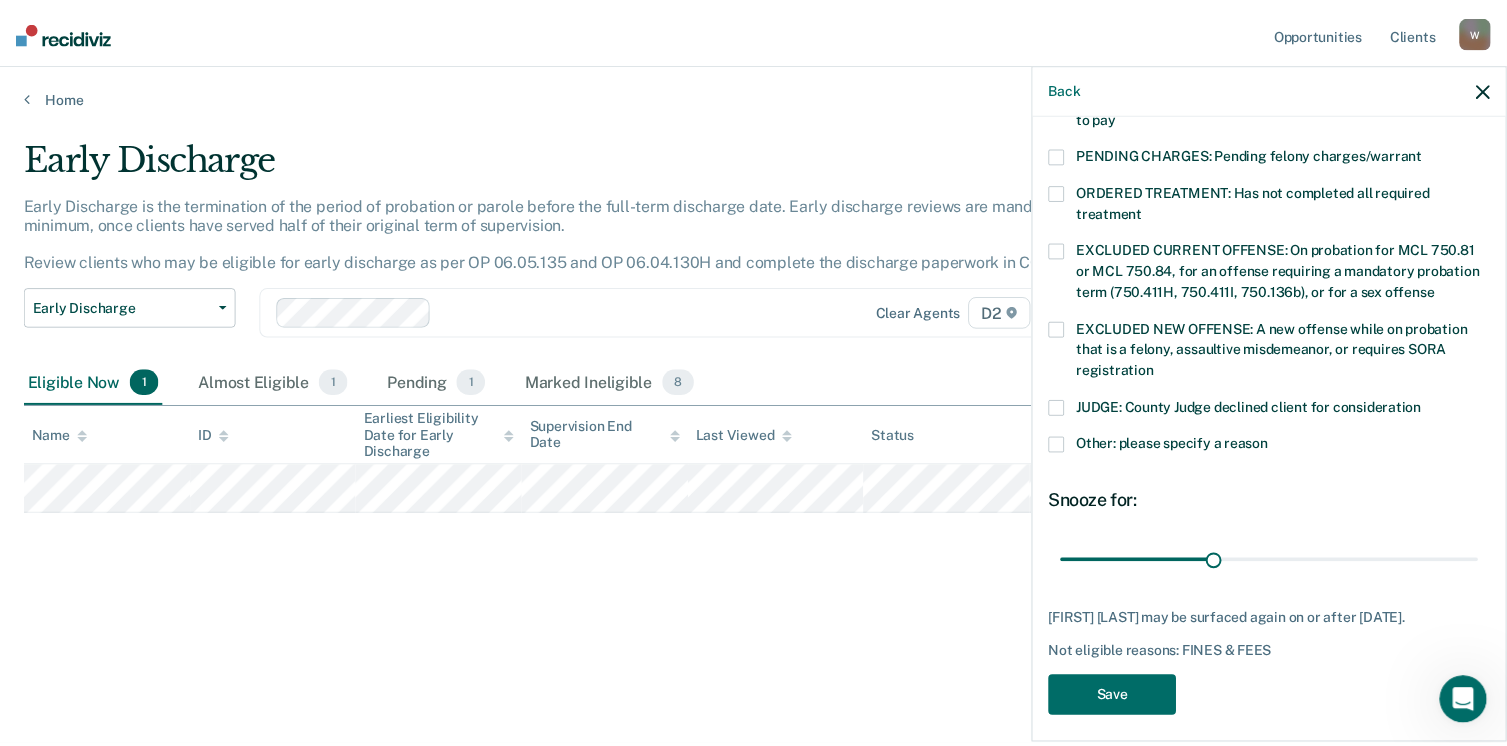 scroll, scrollTop: 625, scrollLeft: 0, axis: vertical 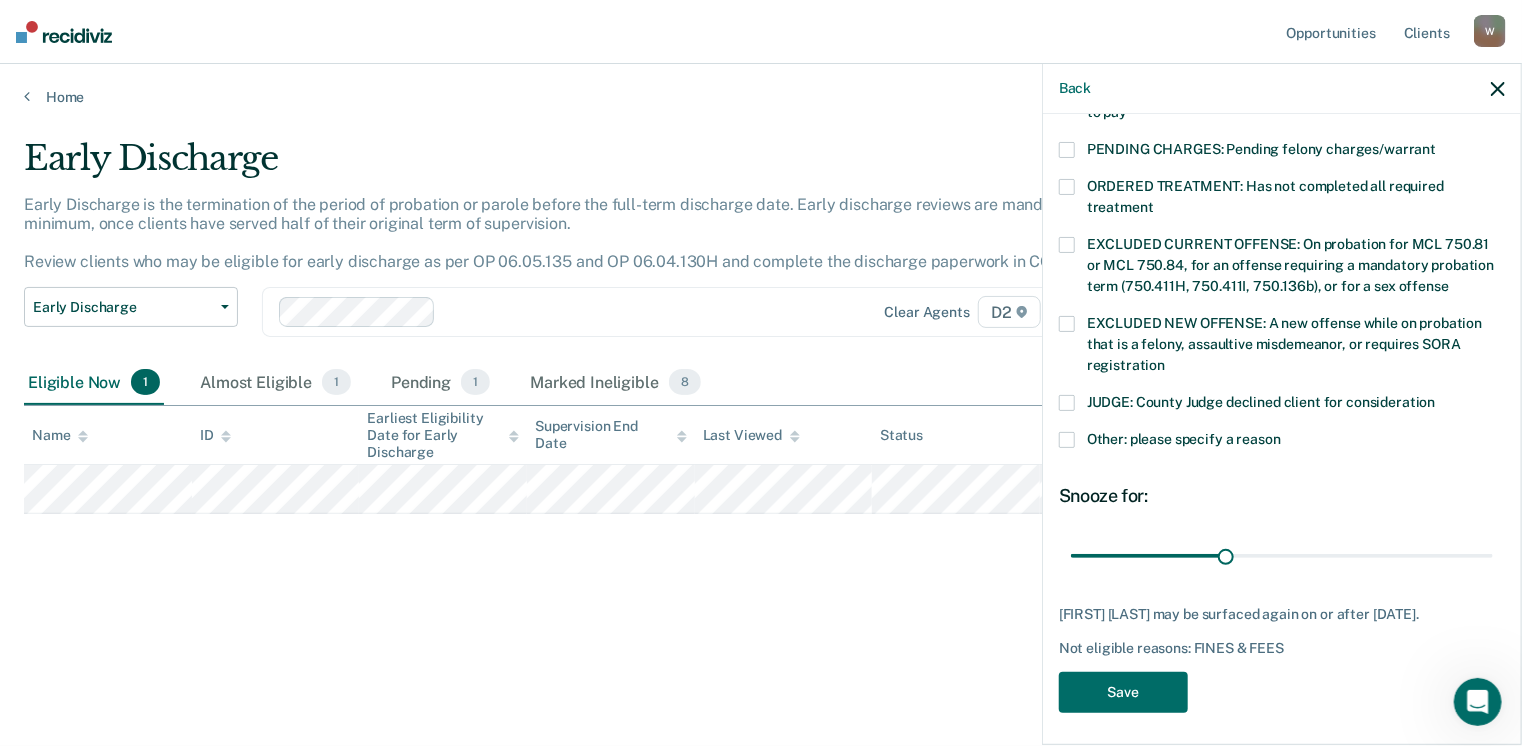 click on "AY Which of the following requirements has [FIRST] [LAST] not met? CHILD ABUSE ORDER: Child abuse prevention order filed during supervision period SUSPECTED OFFENSE: Suspected of a felony, assaultive misdemeanor, OWI, or offense requiring SORA registration FELONY/STATE PROBATION: On parole and also on other state or federal probation supervision for an offense committed during the current period NEEDS: On parole and all criminogenic needs have not been addressed NONCOMPLIANT: Not compliant with the order of supervision PROGRAMMING: Has not completed all required programming PRO-SOCIAL: Has not demonstrated pro-social behavior RESTITUTION: Has not completed court-ordered restitution payments FINES & FEES: Willful nonpayment of restitution, fees, court costs, fines, and other monetary obligations despite clear ability to pay PENDING CHARGES: Pending felony charges/warrant ORDERED TREATMENT: Has not completed all required treatment JUDGE: County Judge declined client for consideration Snooze for: 30 days Save" at bounding box center (1282, 119) 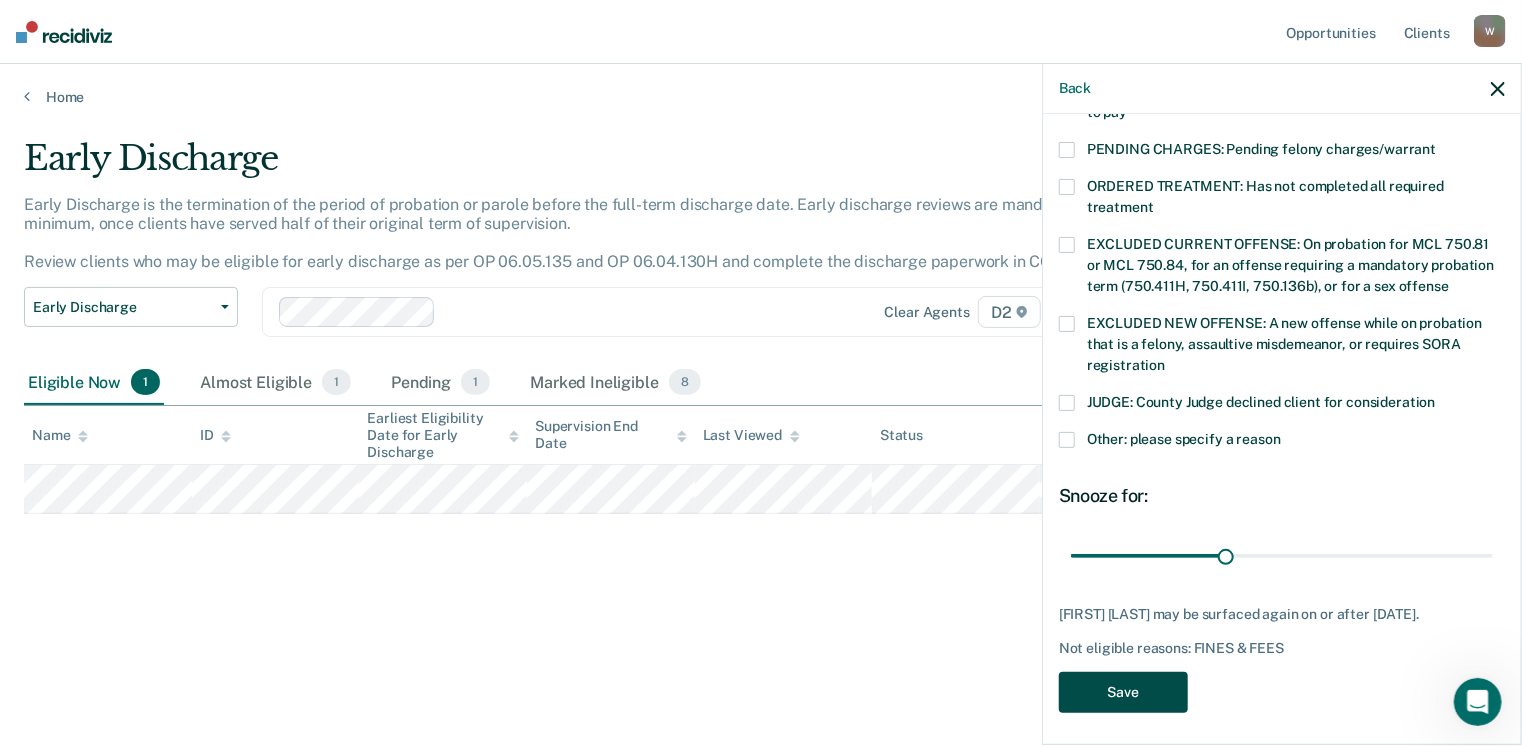 click on "Save" at bounding box center (1123, 692) 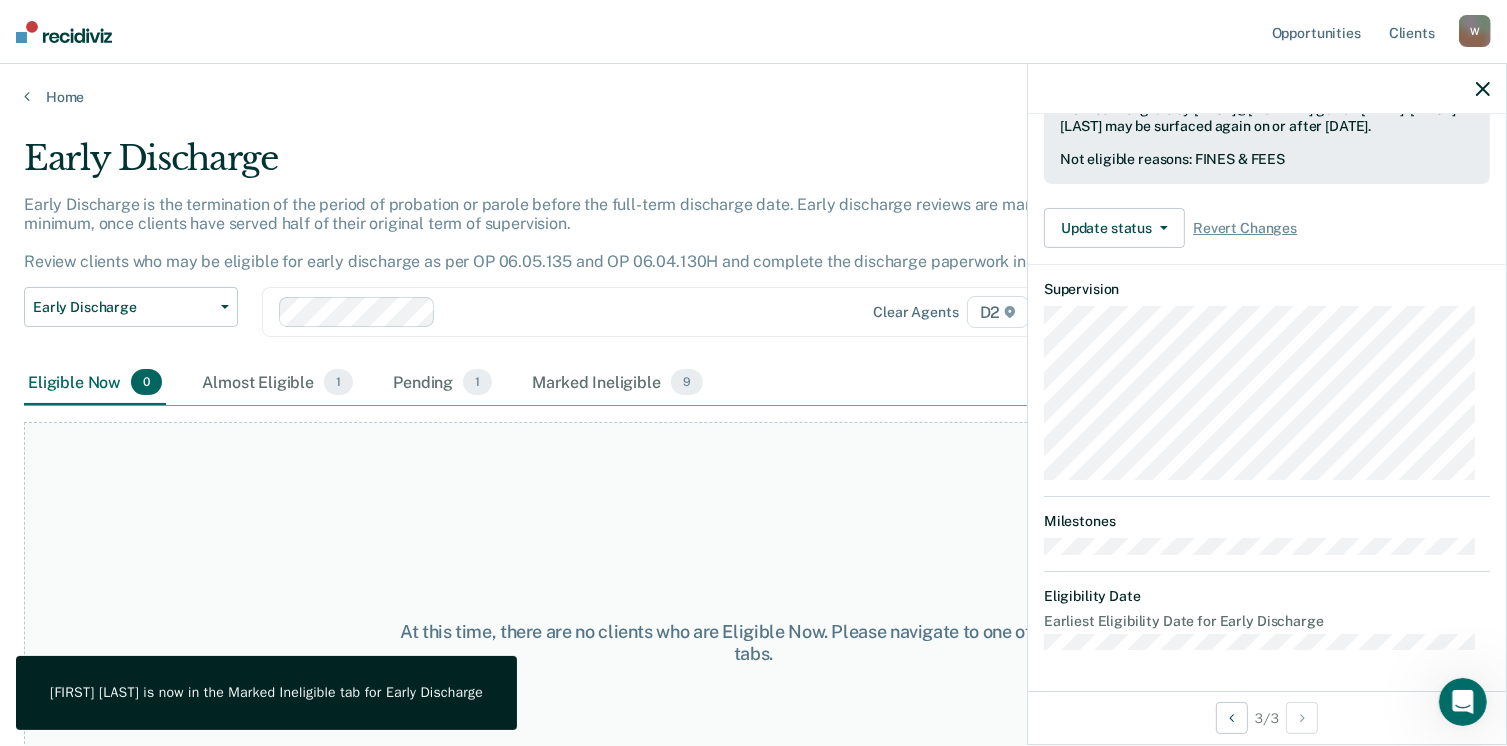 scroll, scrollTop: 519, scrollLeft: 0, axis: vertical 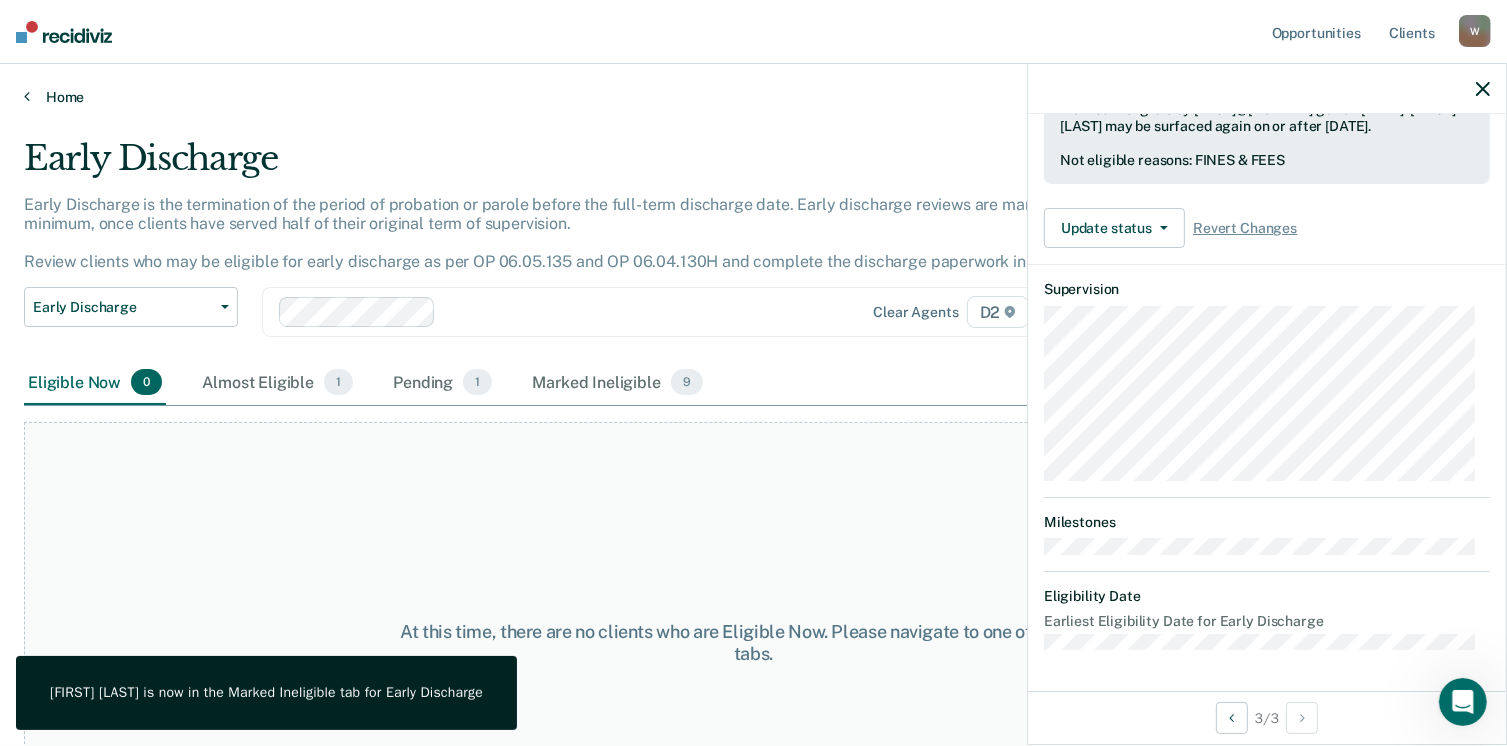 click at bounding box center [27, 96] 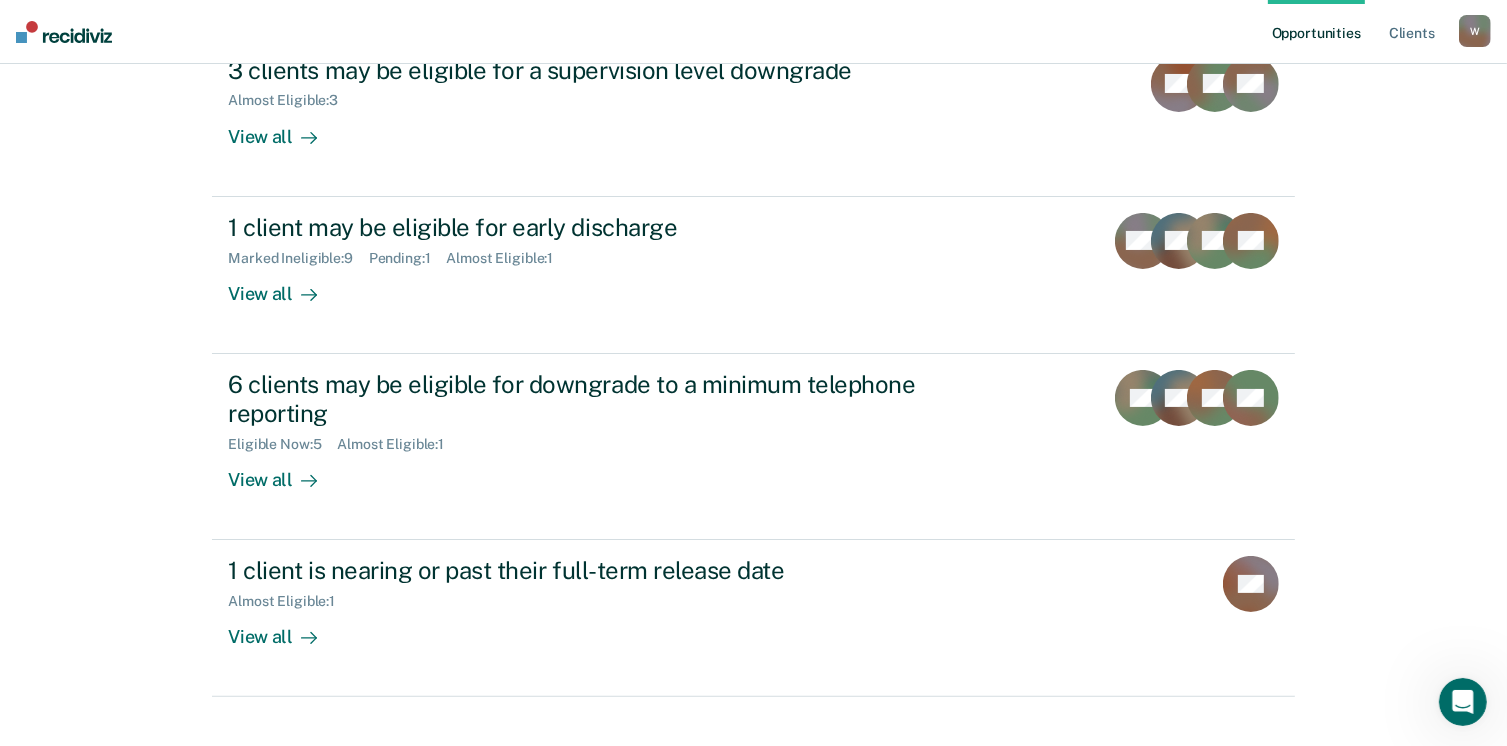scroll, scrollTop: 290, scrollLeft: 0, axis: vertical 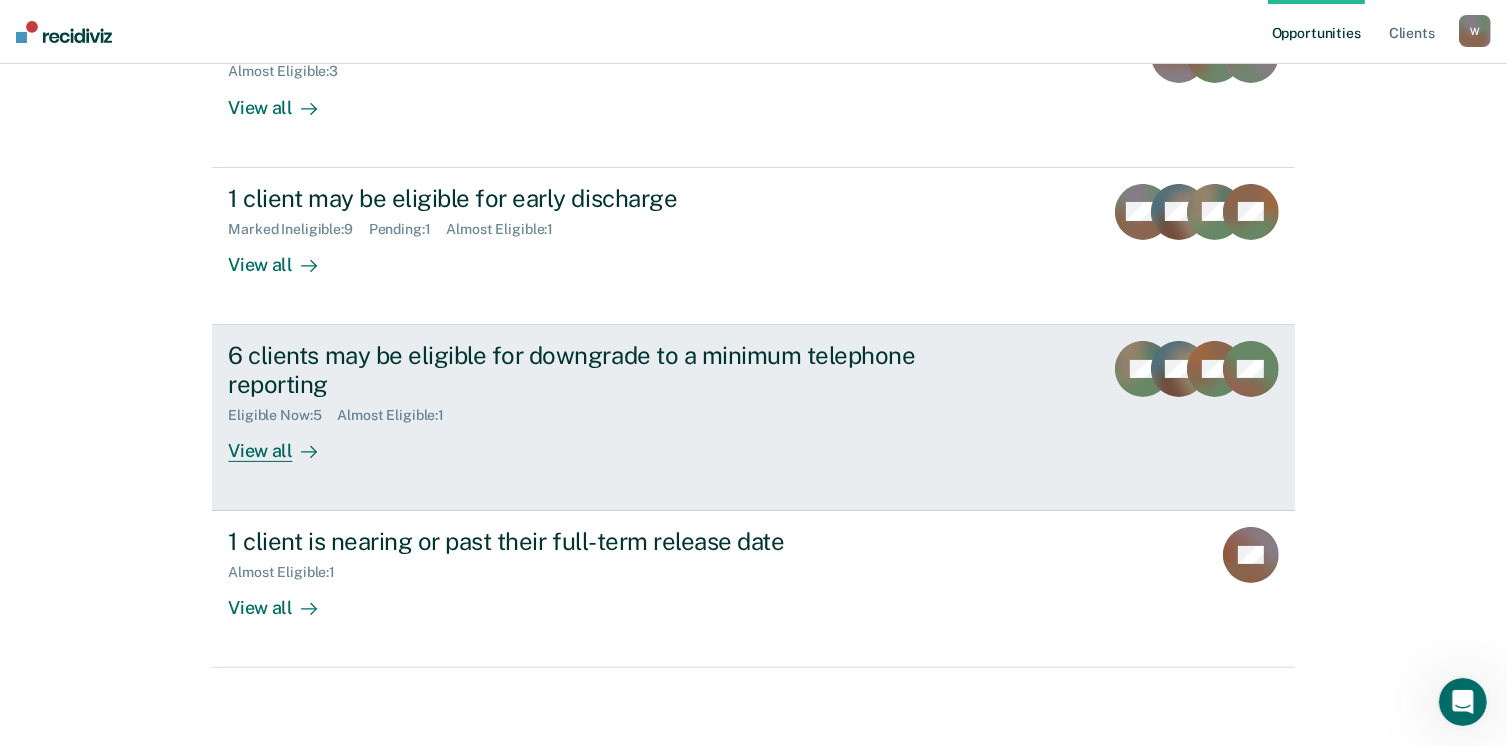 click on "View all" at bounding box center (284, 442) 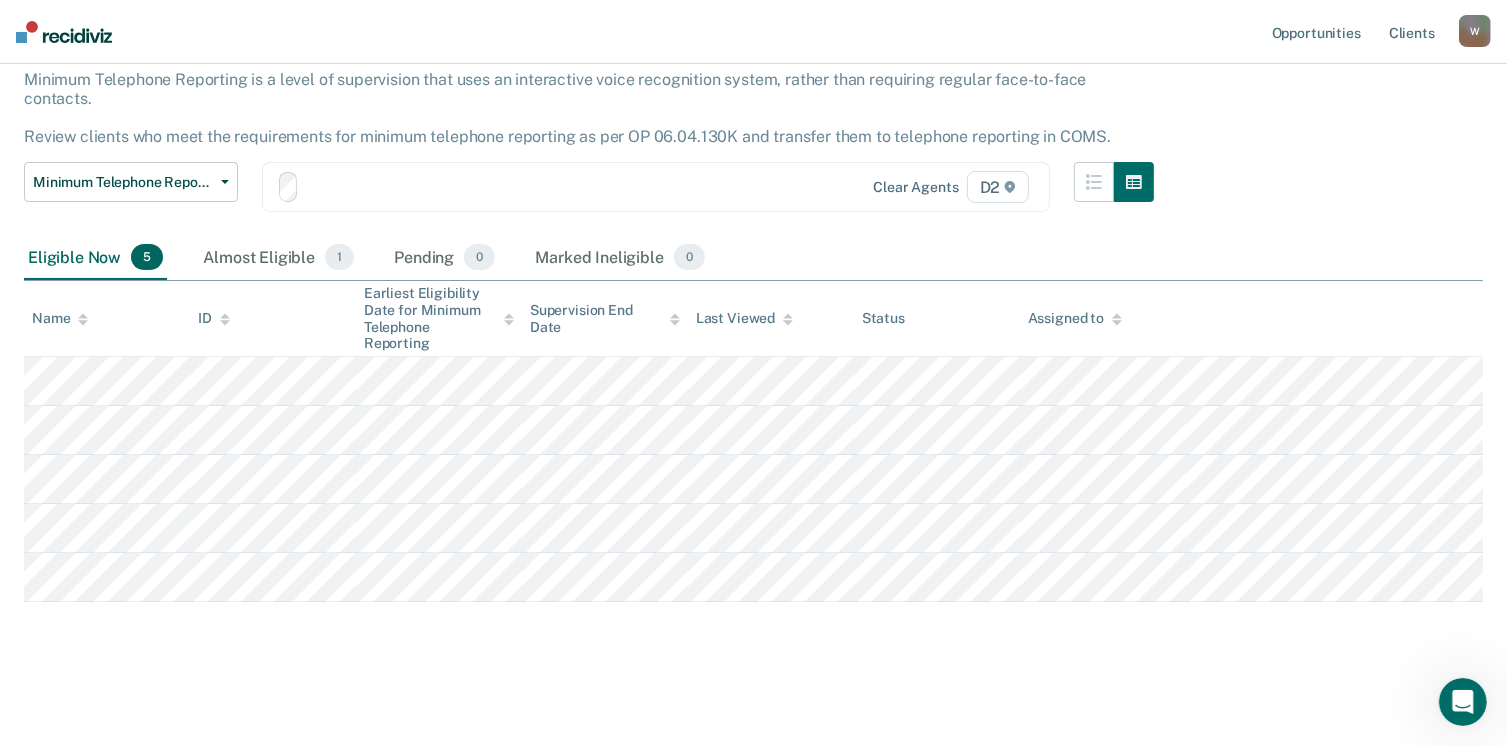 scroll, scrollTop: 0, scrollLeft: 0, axis: both 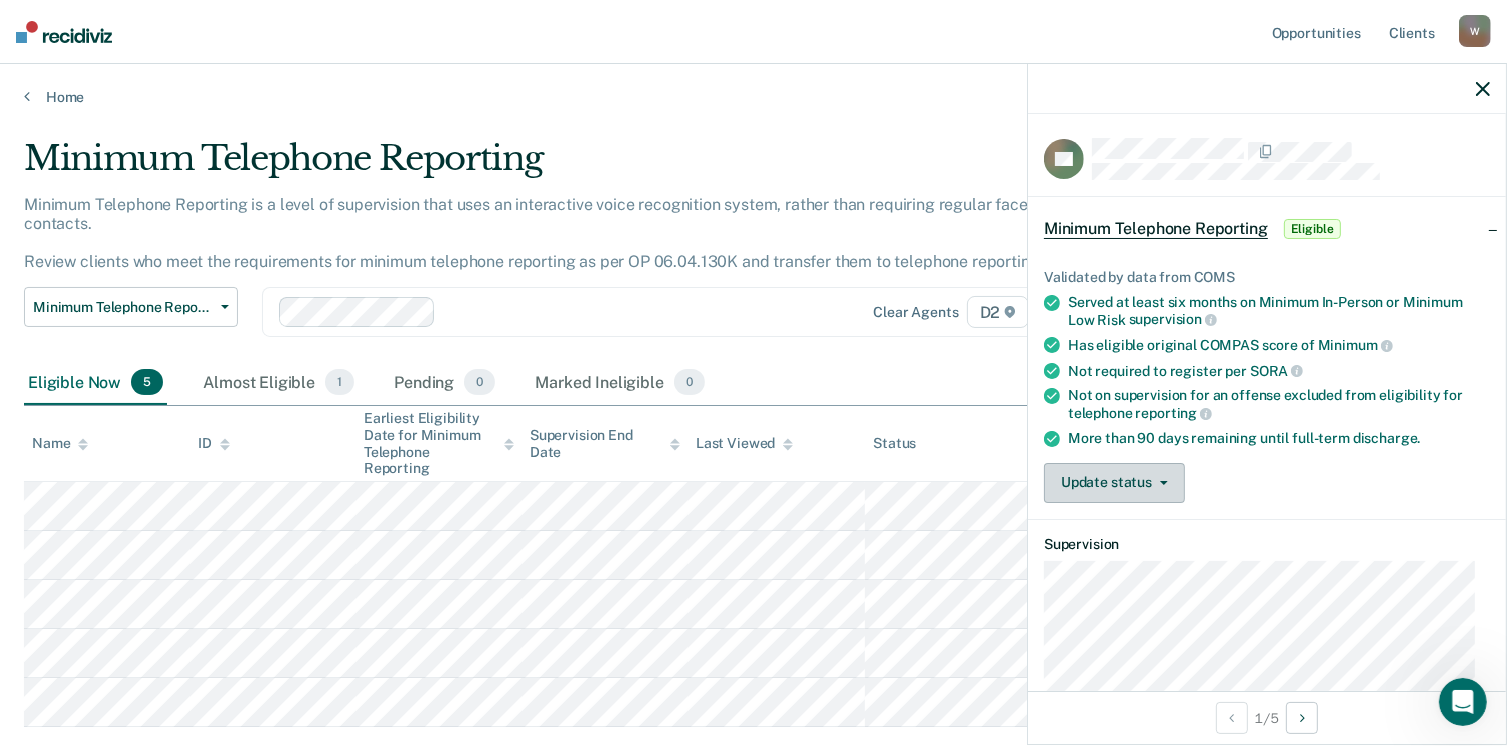 click on "Update status" at bounding box center (1114, 483) 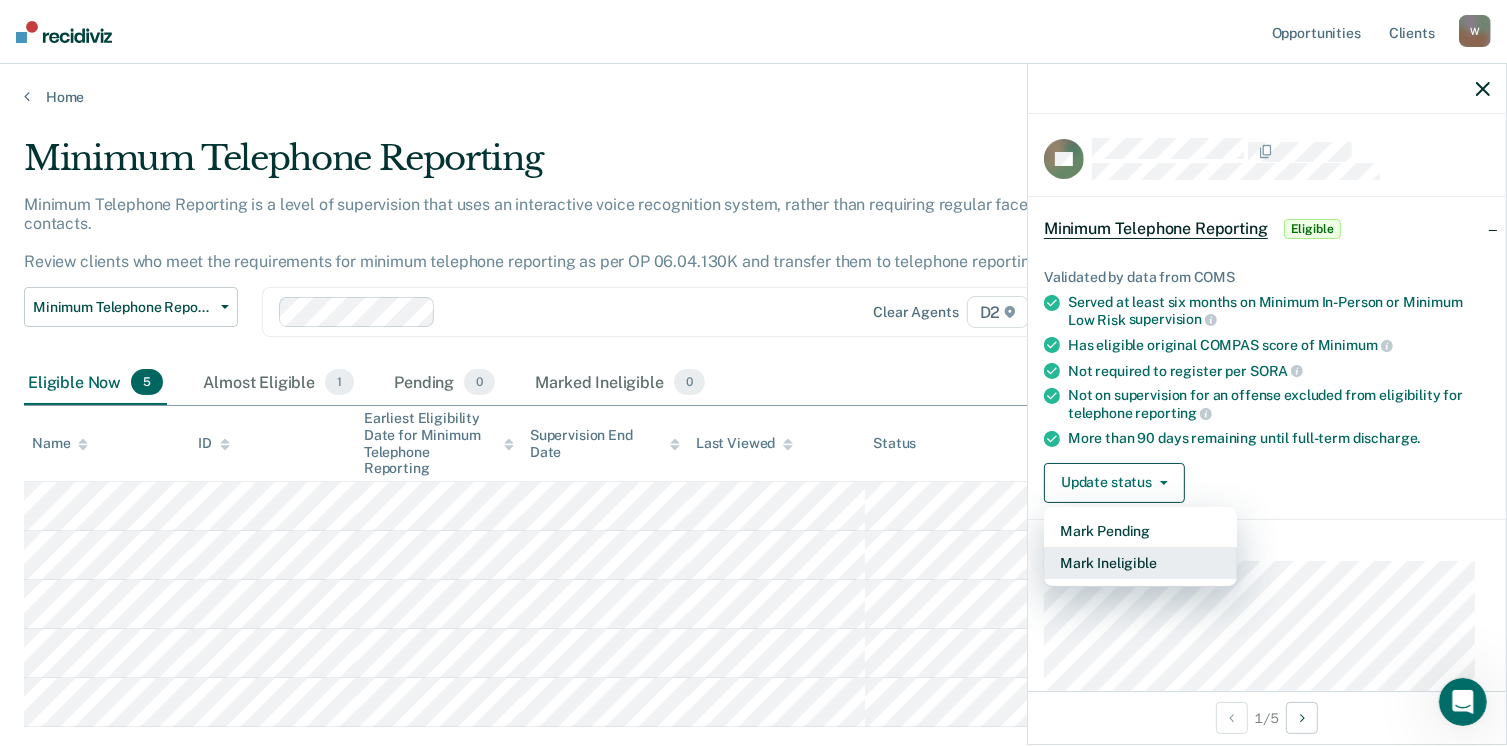 click on "Mark Ineligible" at bounding box center [1140, 563] 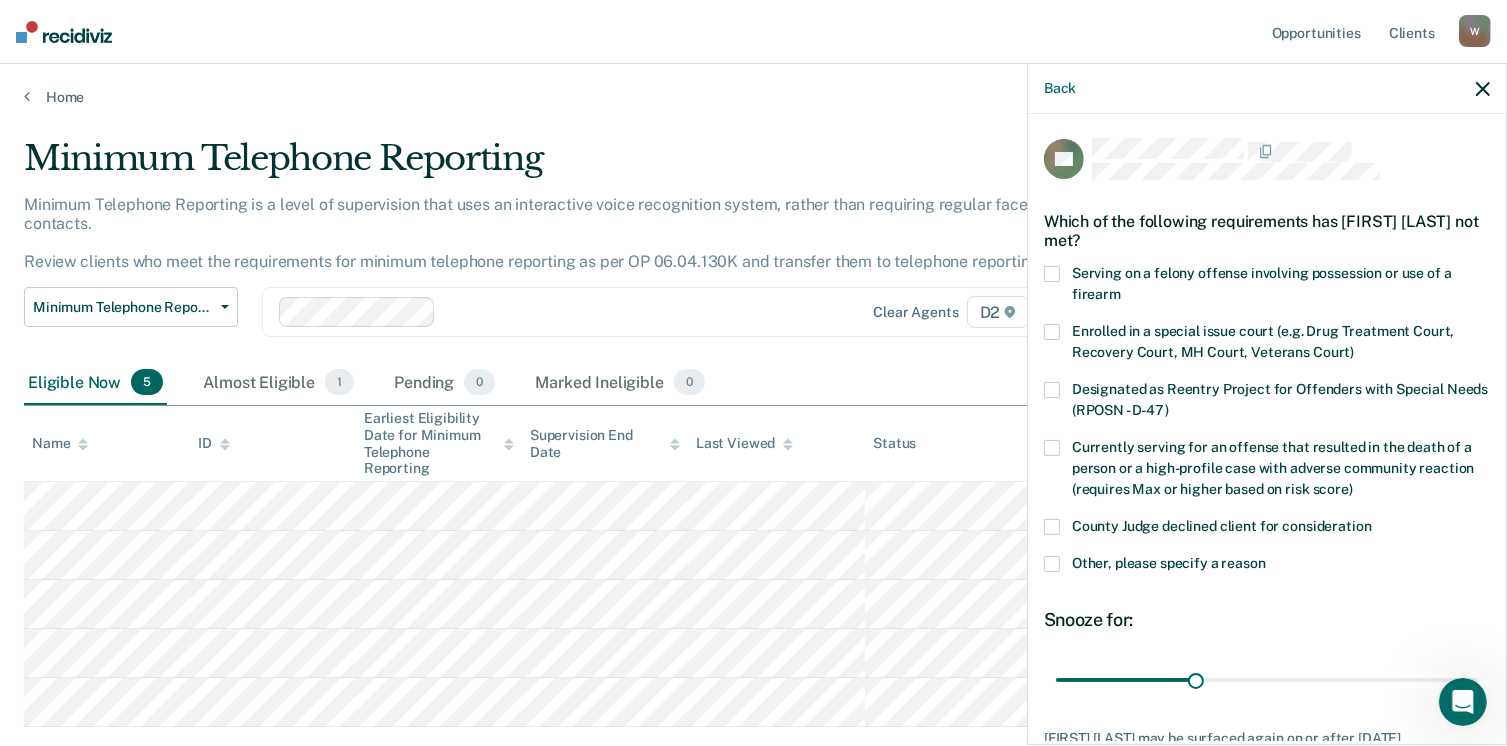 click at bounding box center (1052, 527) 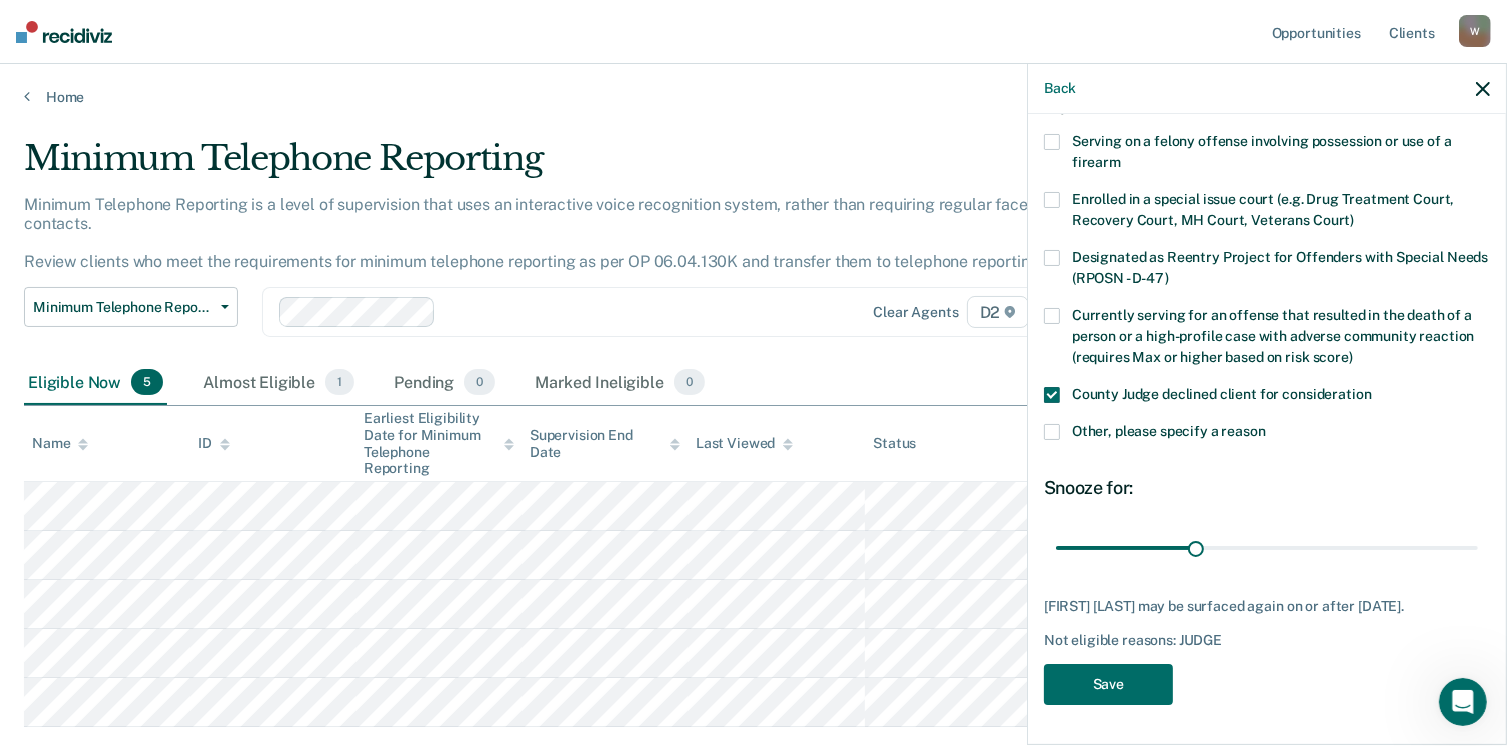 scroll, scrollTop: 146, scrollLeft: 0, axis: vertical 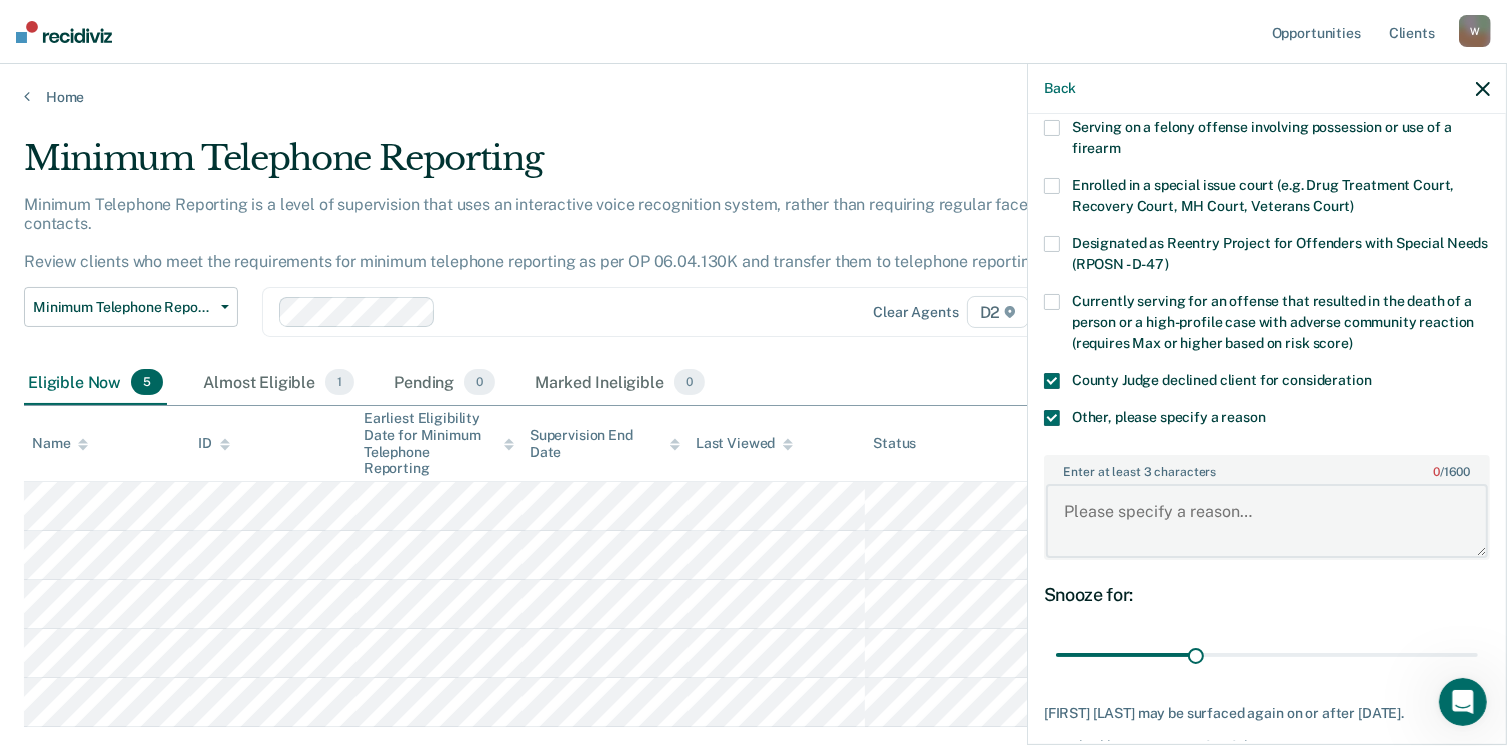 click on "Enter at least 3 characters 0  /  1600" at bounding box center [1267, 521] 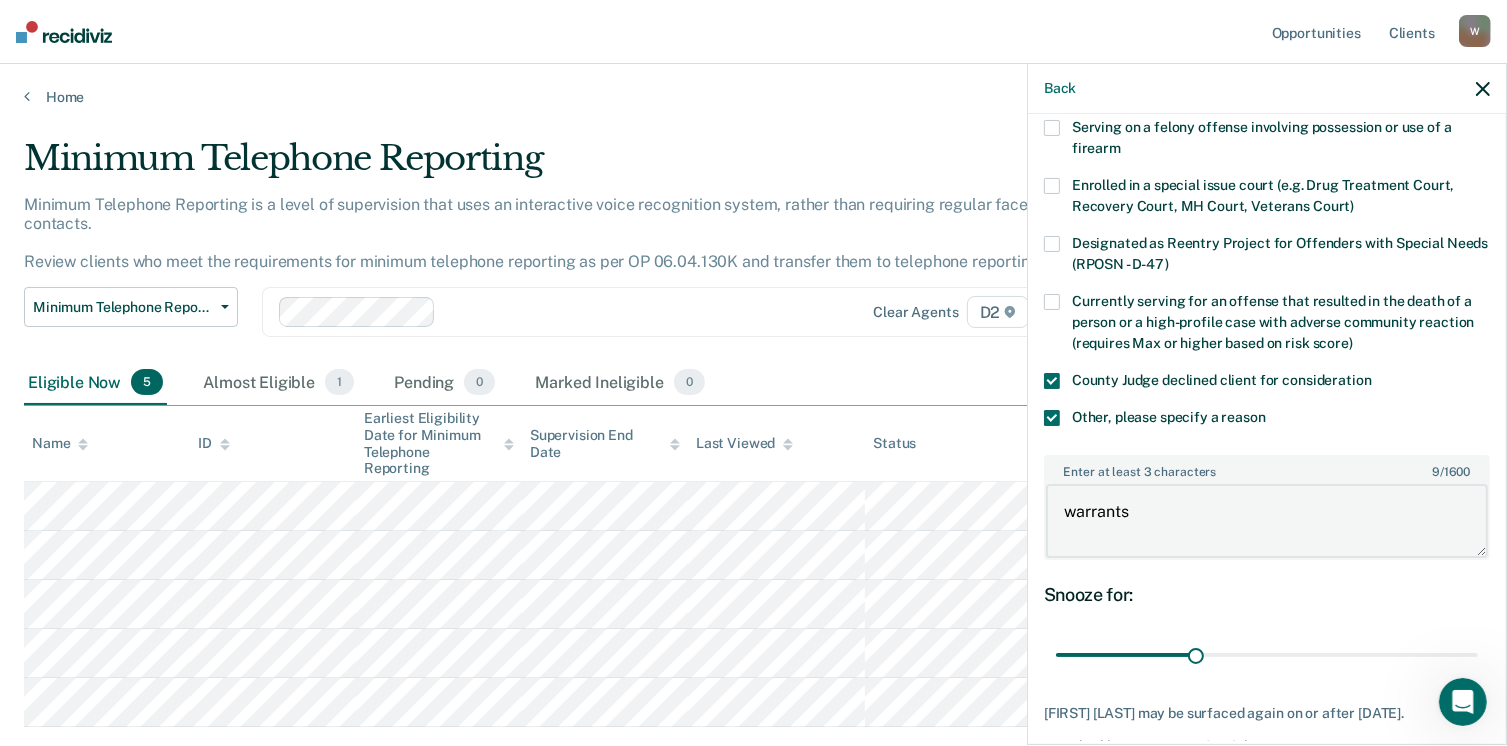 type on "warrants" 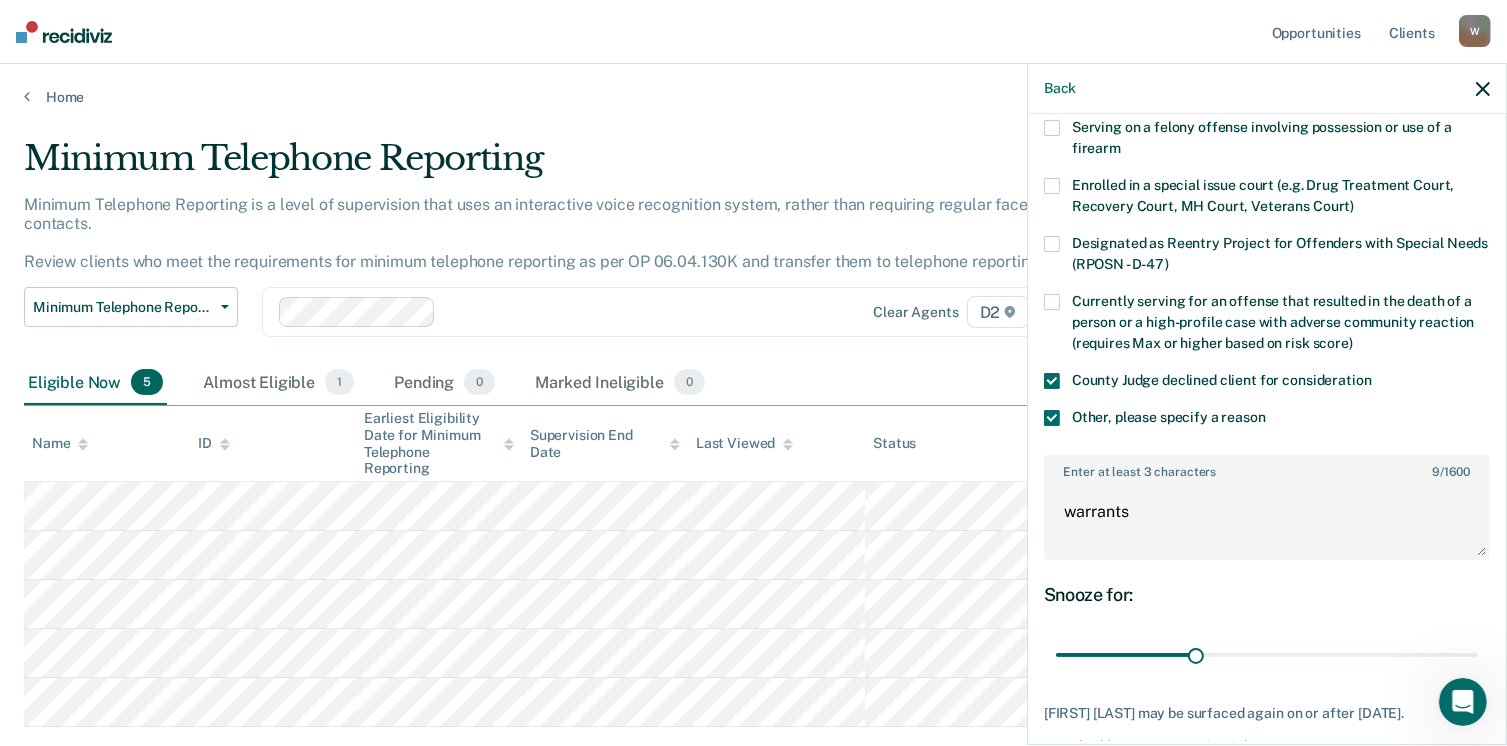scroll, scrollTop: 265, scrollLeft: 0, axis: vertical 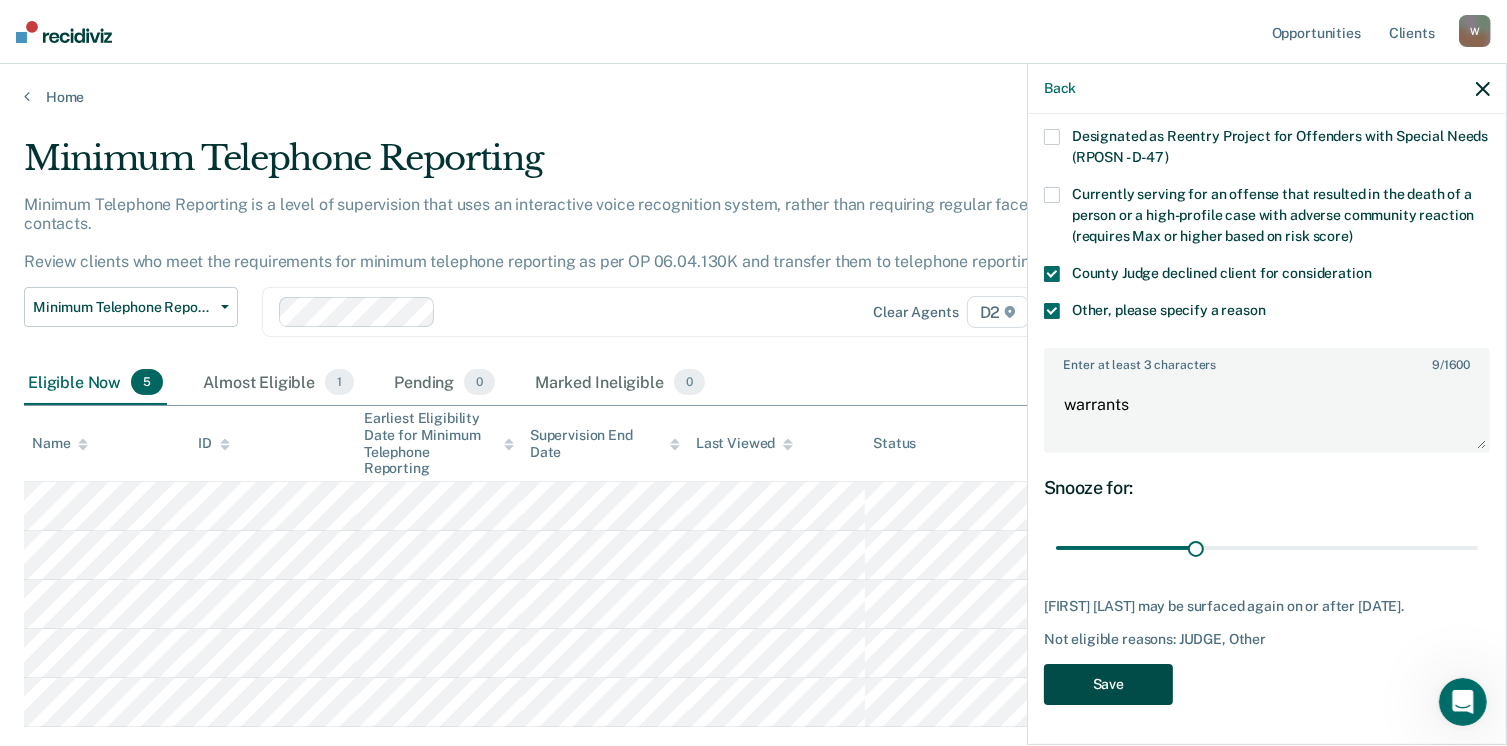 click on "Save" at bounding box center [1108, 684] 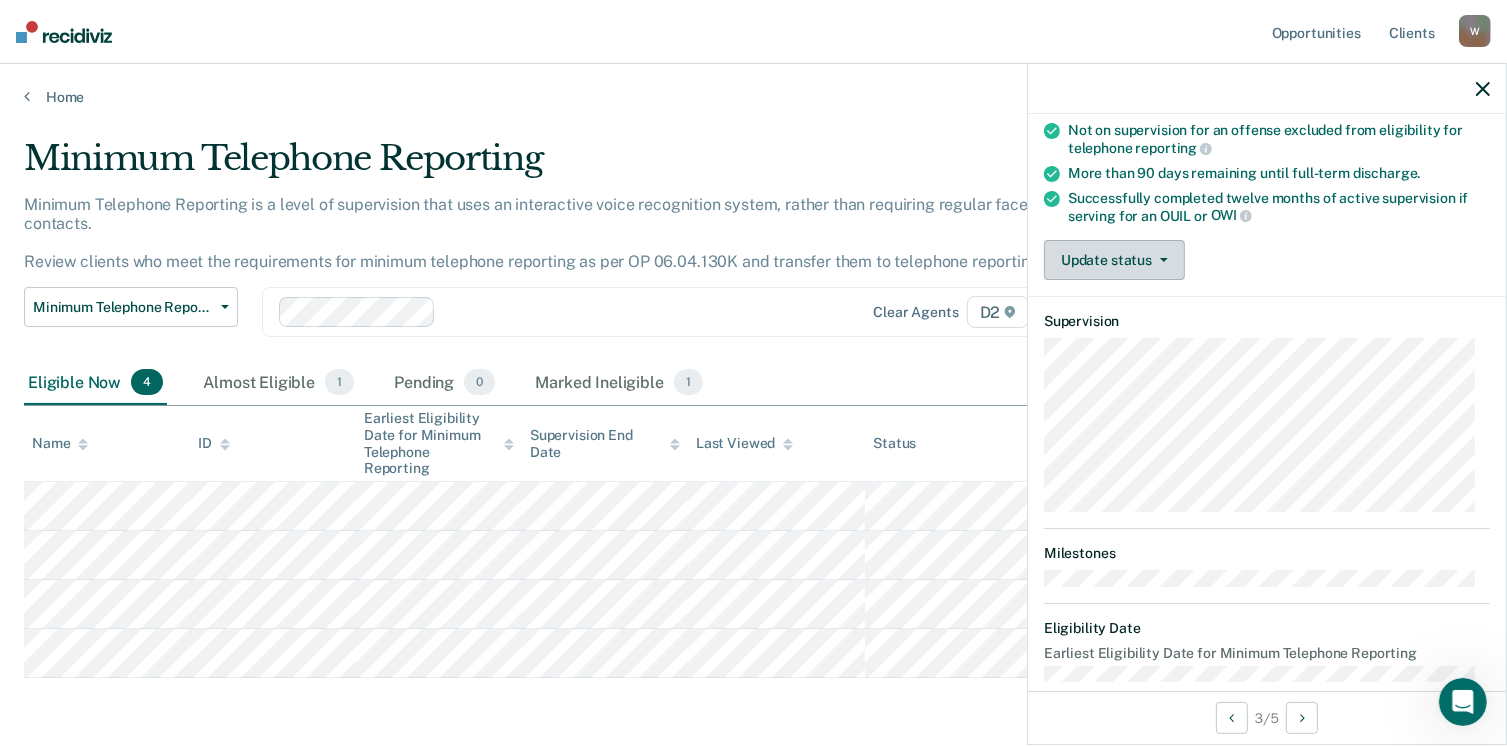 click on "Update status" at bounding box center (1114, 260) 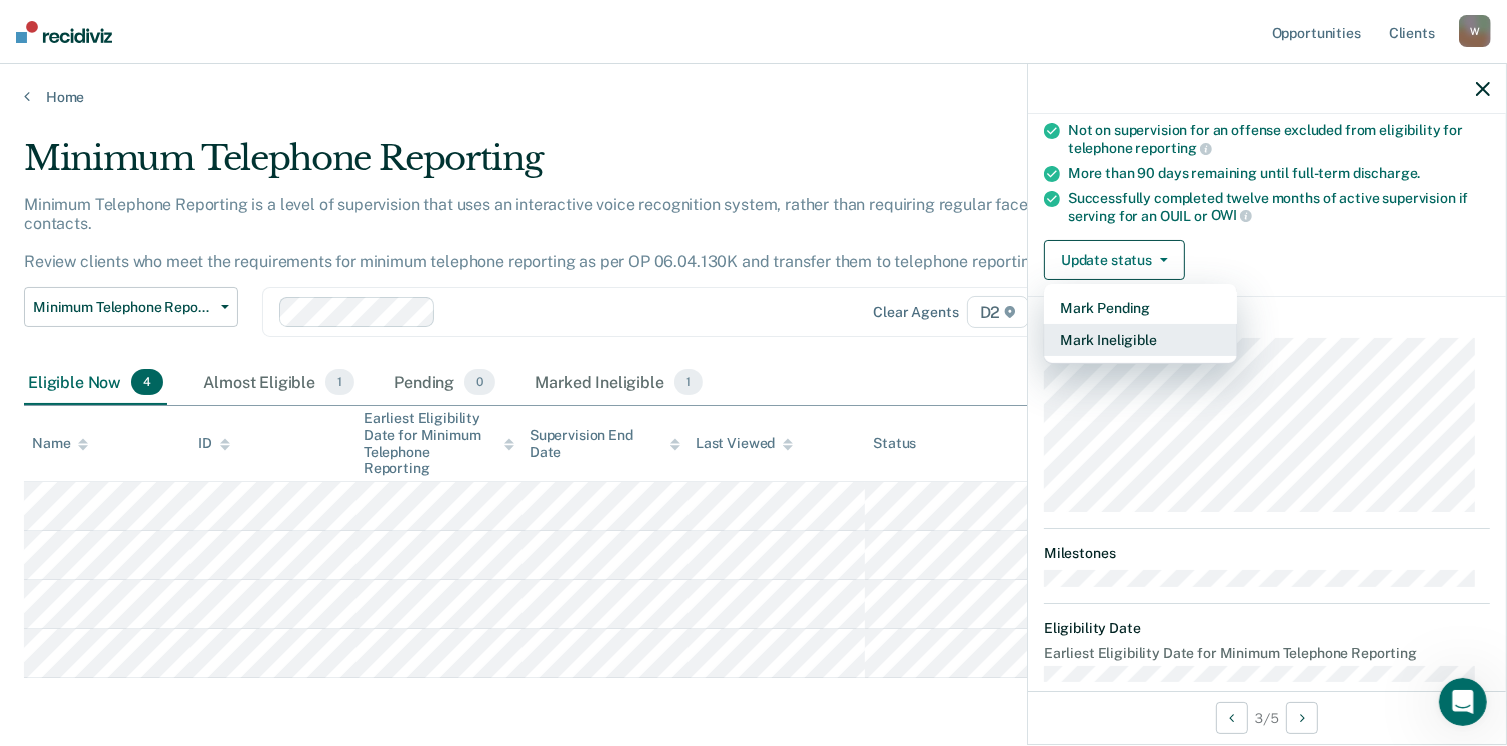 click on "Mark Ineligible" at bounding box center [1140, 340] 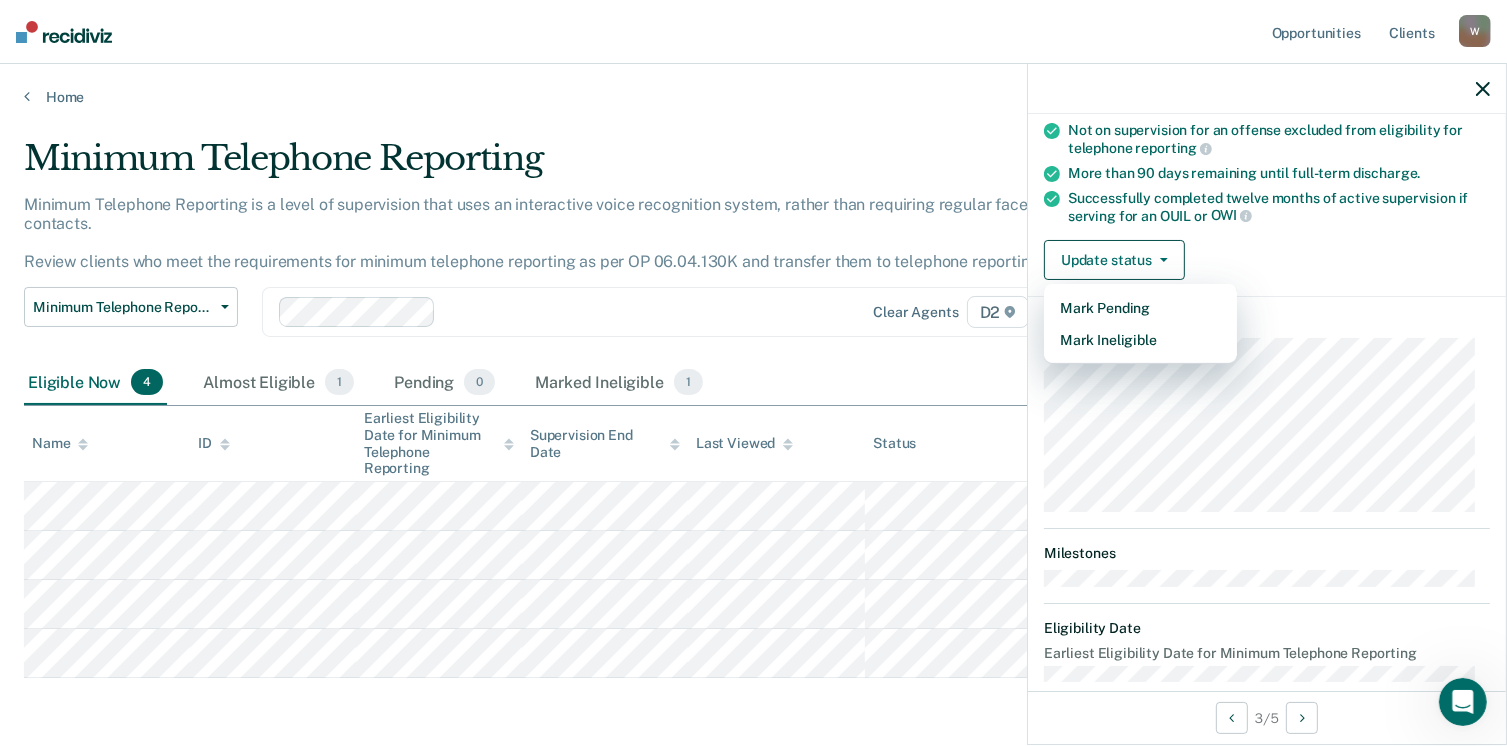 scroll, scrollTop: 129, scrollLeft: 0, axis: vertical 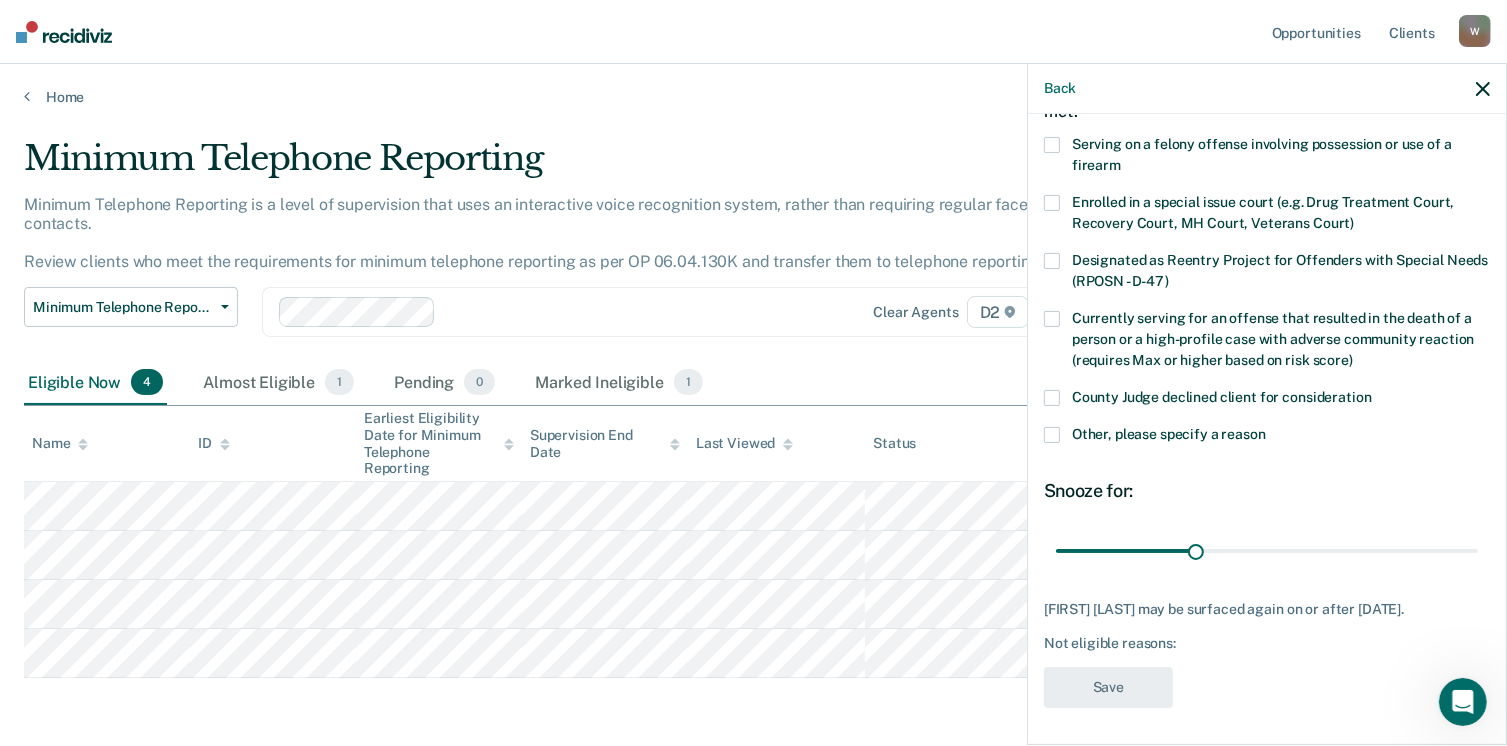 click at bounding box center [1052, 398] 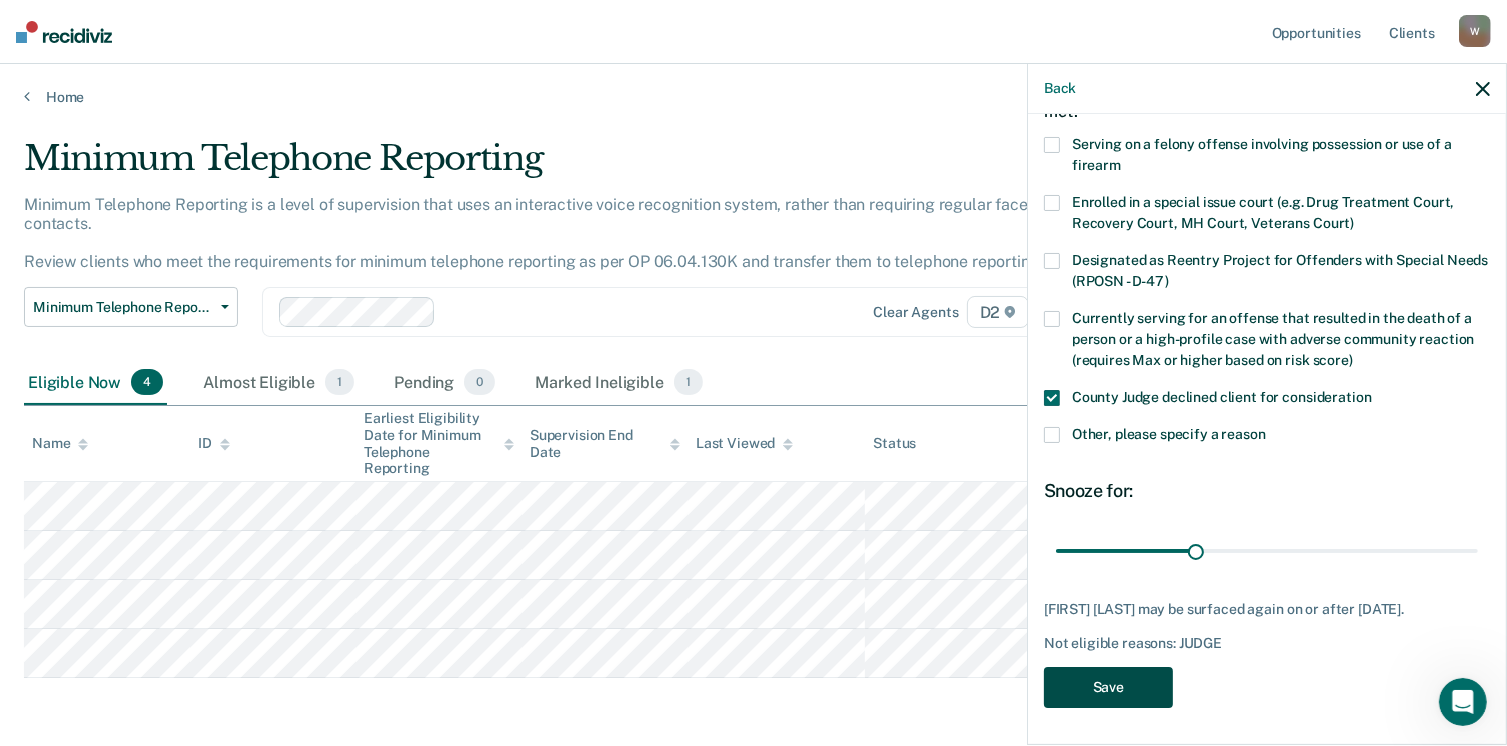 click on "Save" at bounding box center (1108, 687) 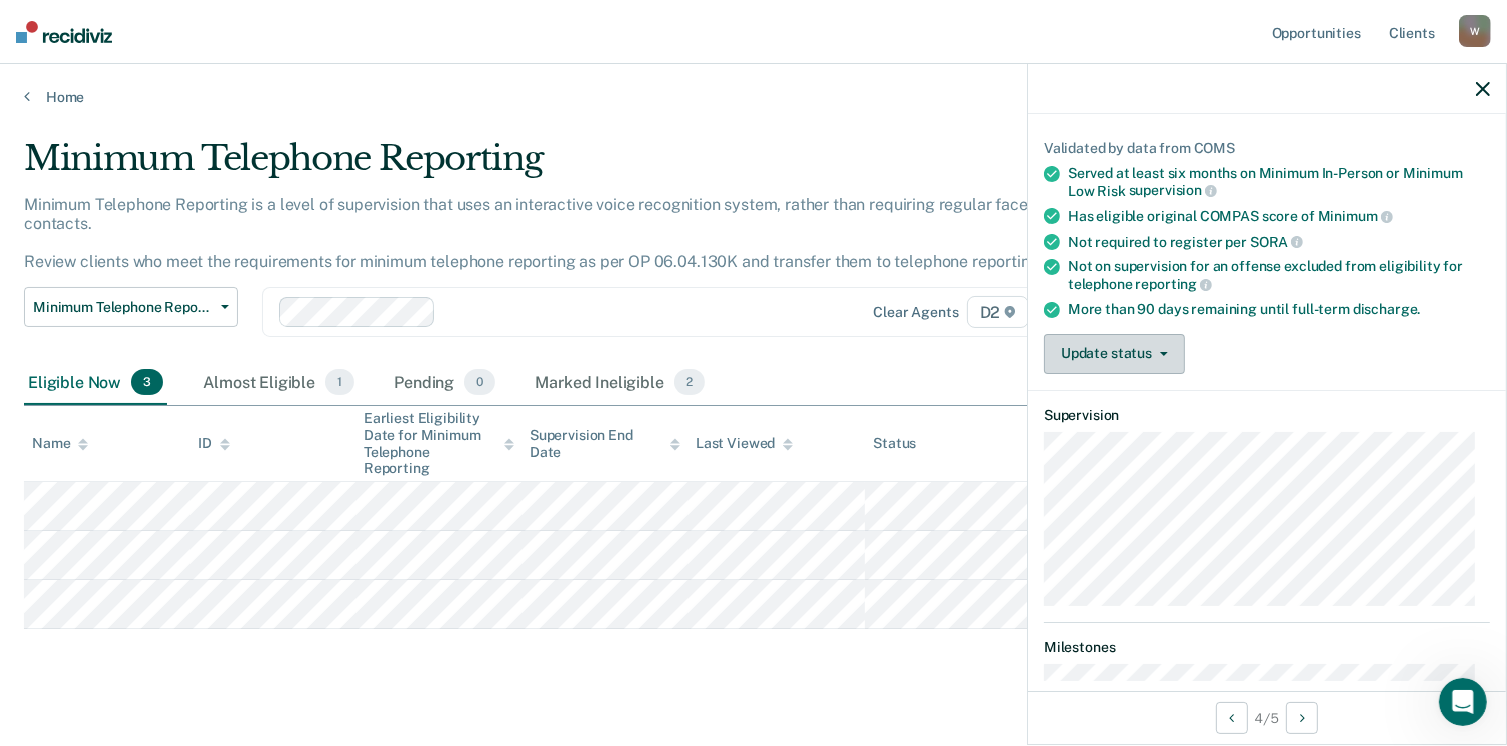 click on "Update status" at bounding box center [1114, 354] 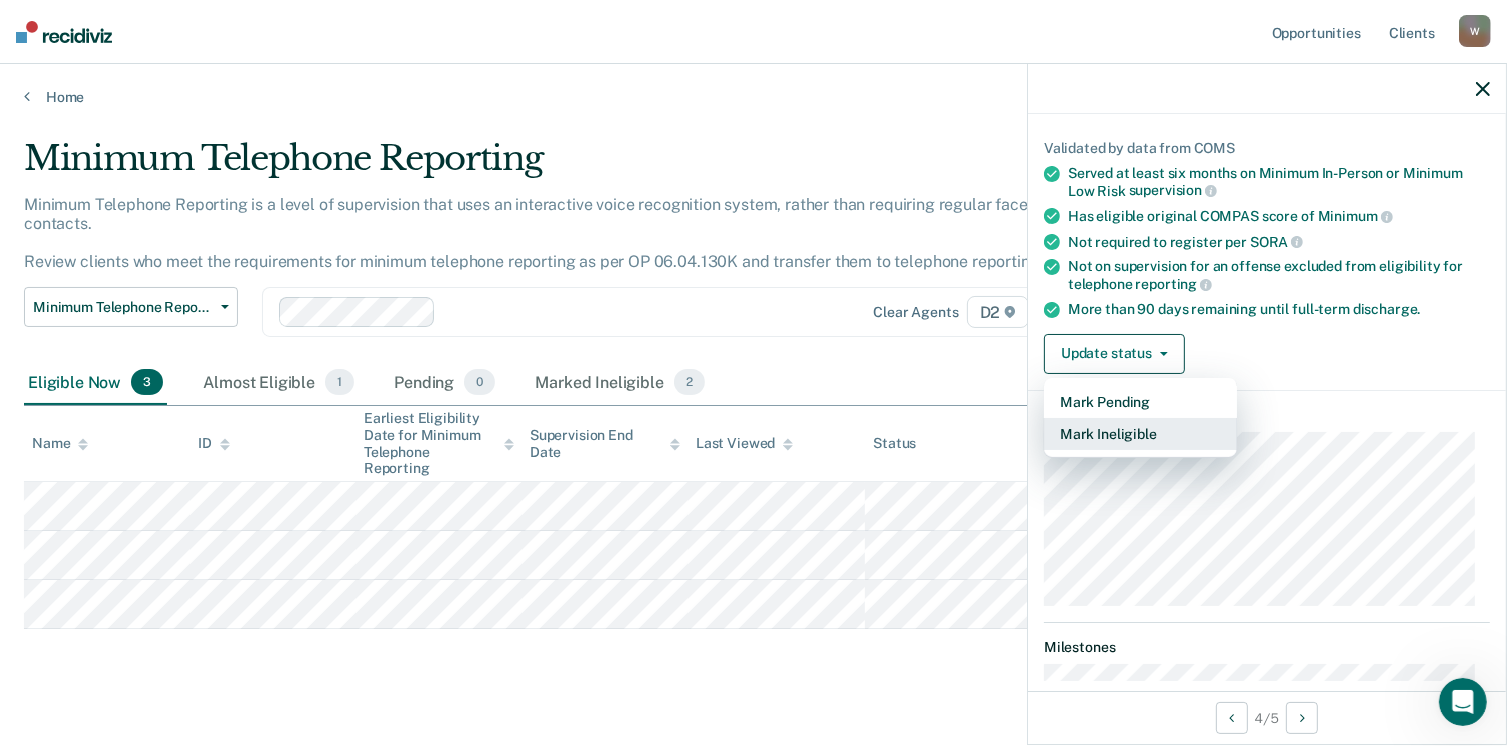 click on "Mark Ineligible" at bounding box center (1140, 434) 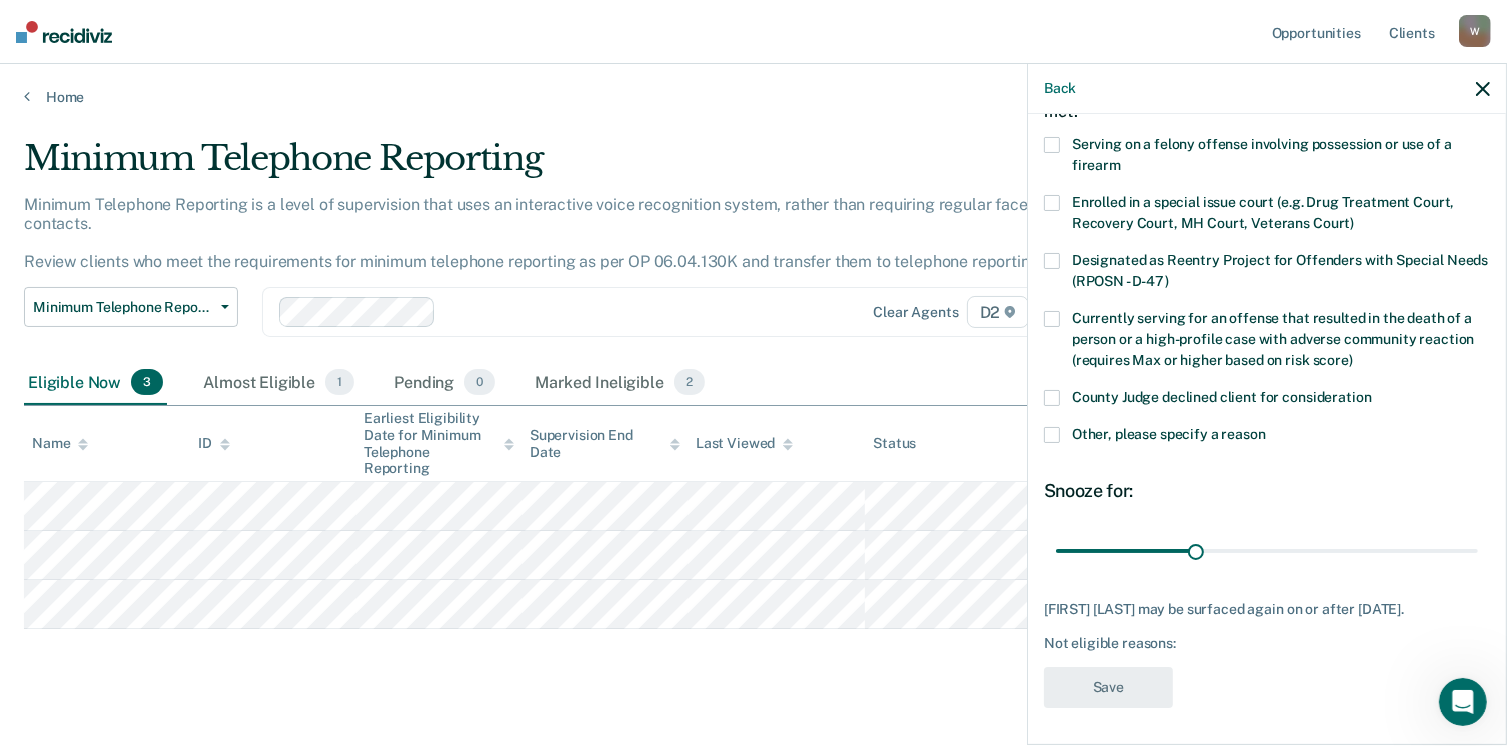 click on "Other, please specify a reason" at bounding box center [1267, 437] 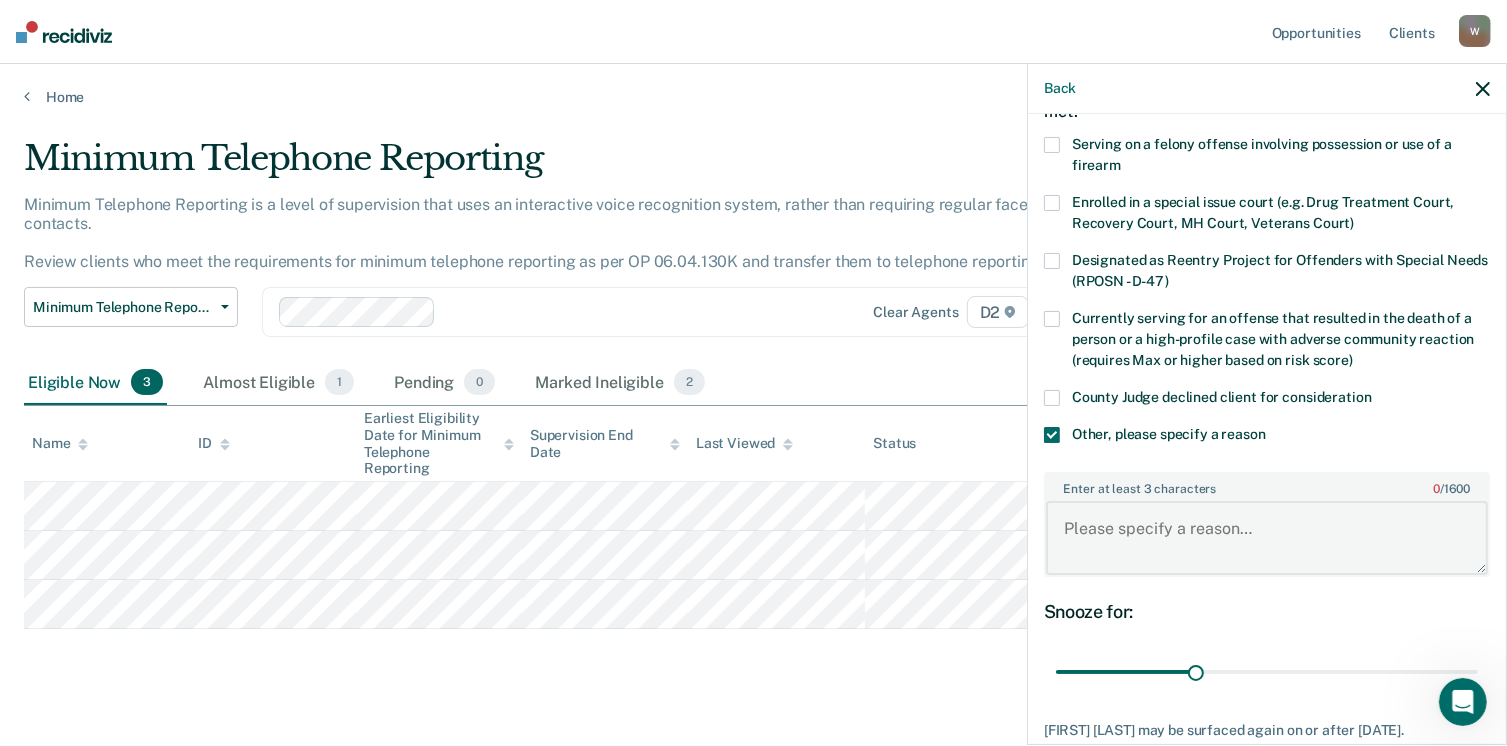 click on "Enter at least 3 characters 0  /  1600" at bounding box center (1267, 538) 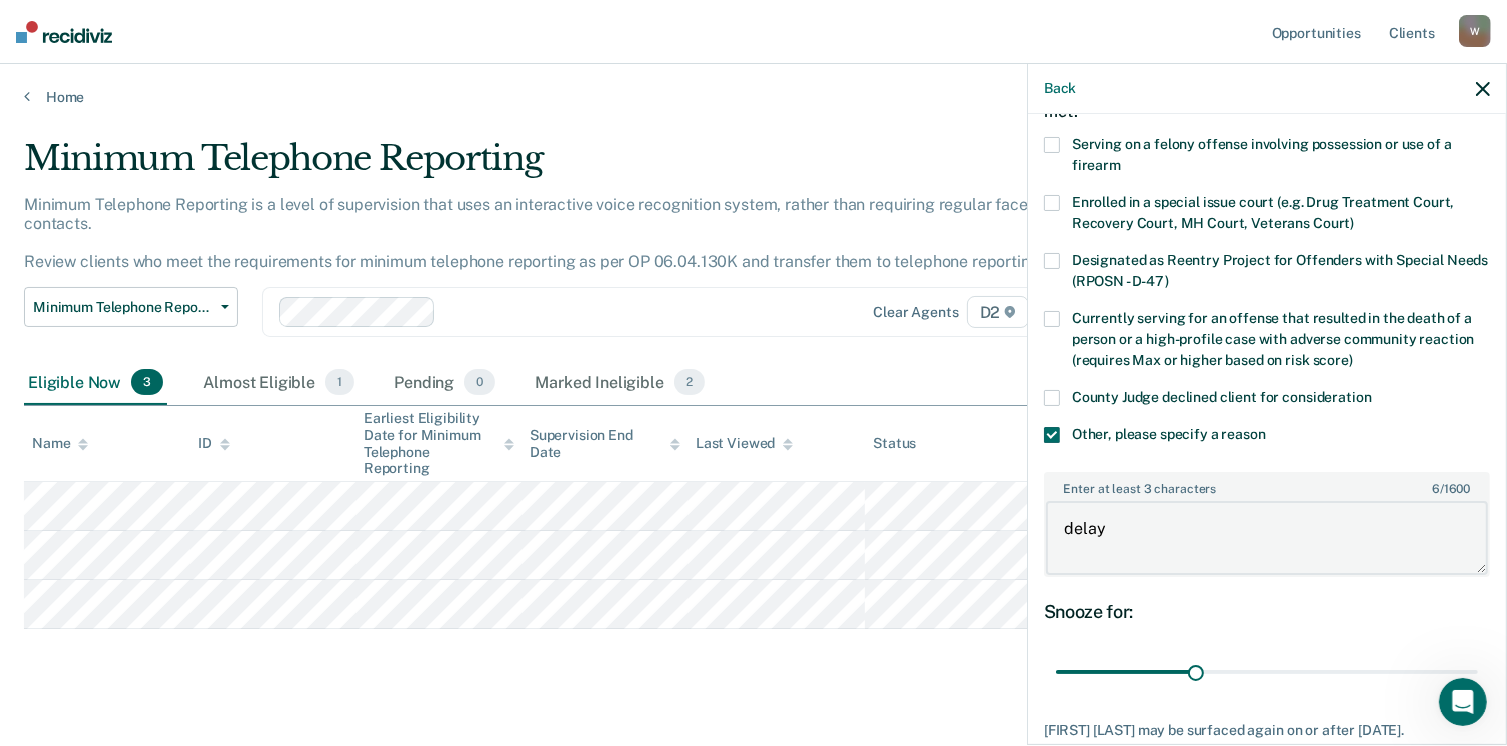 type on "delay" 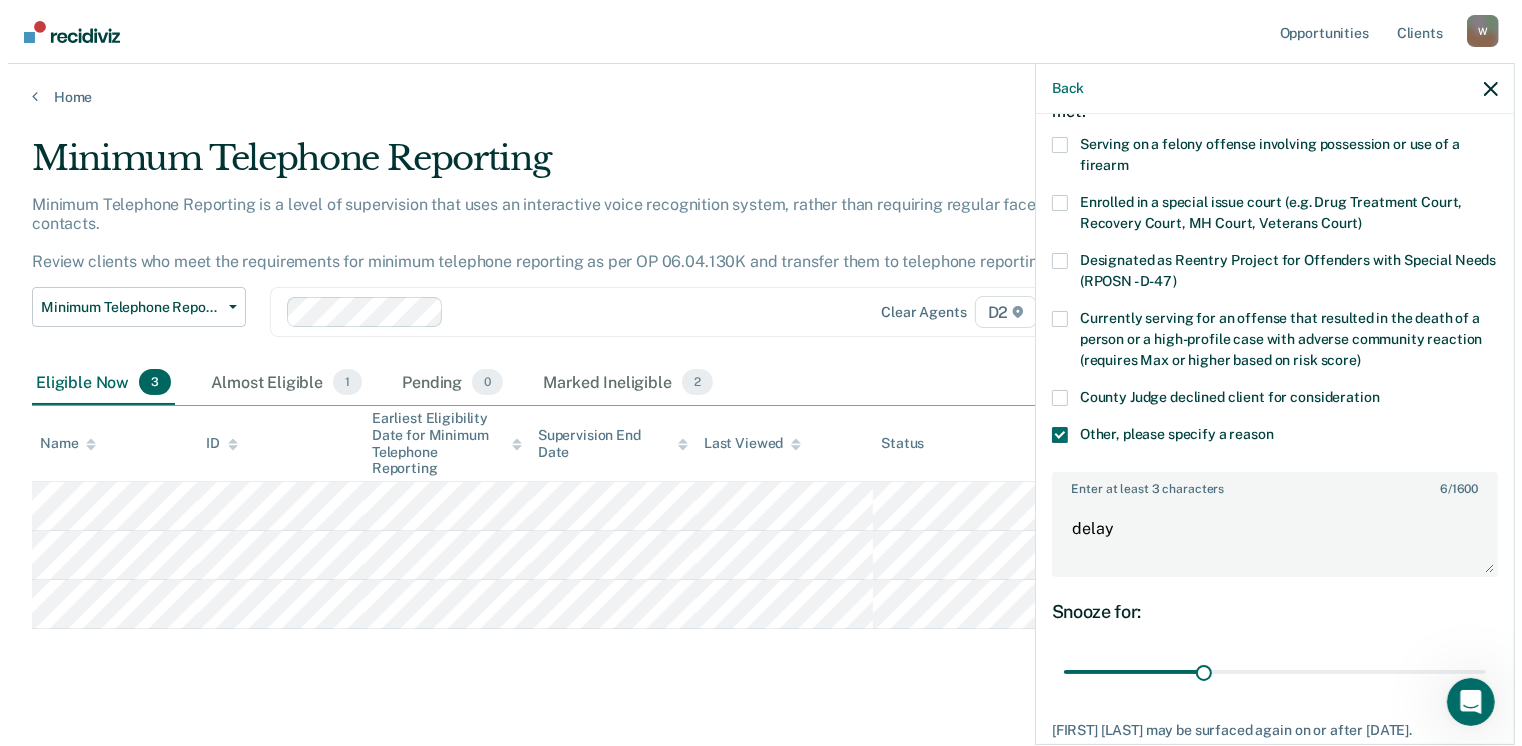scroll, scrollTop: 248, scrollLeft: 0, axis: vertical 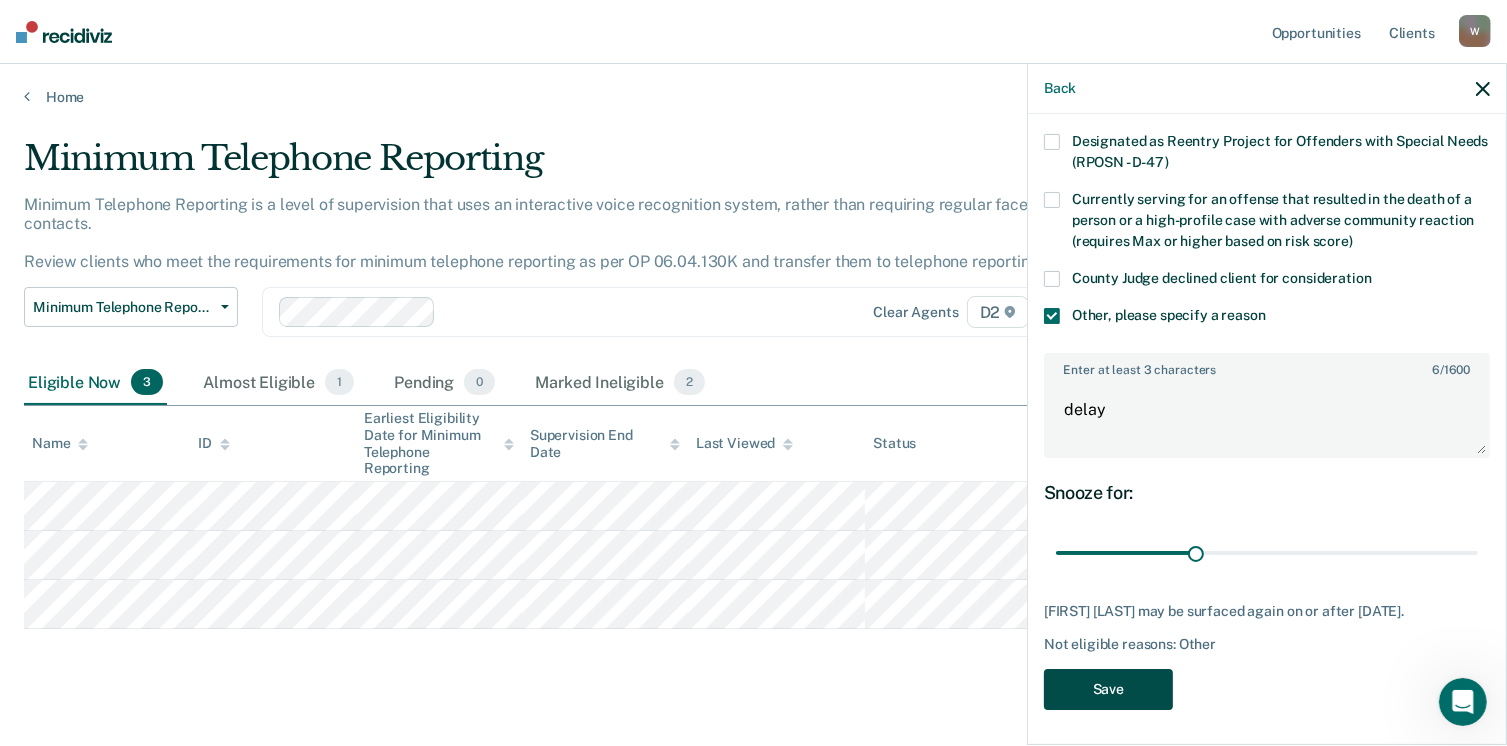 click on "Save" at bounding box center (1108, 689) 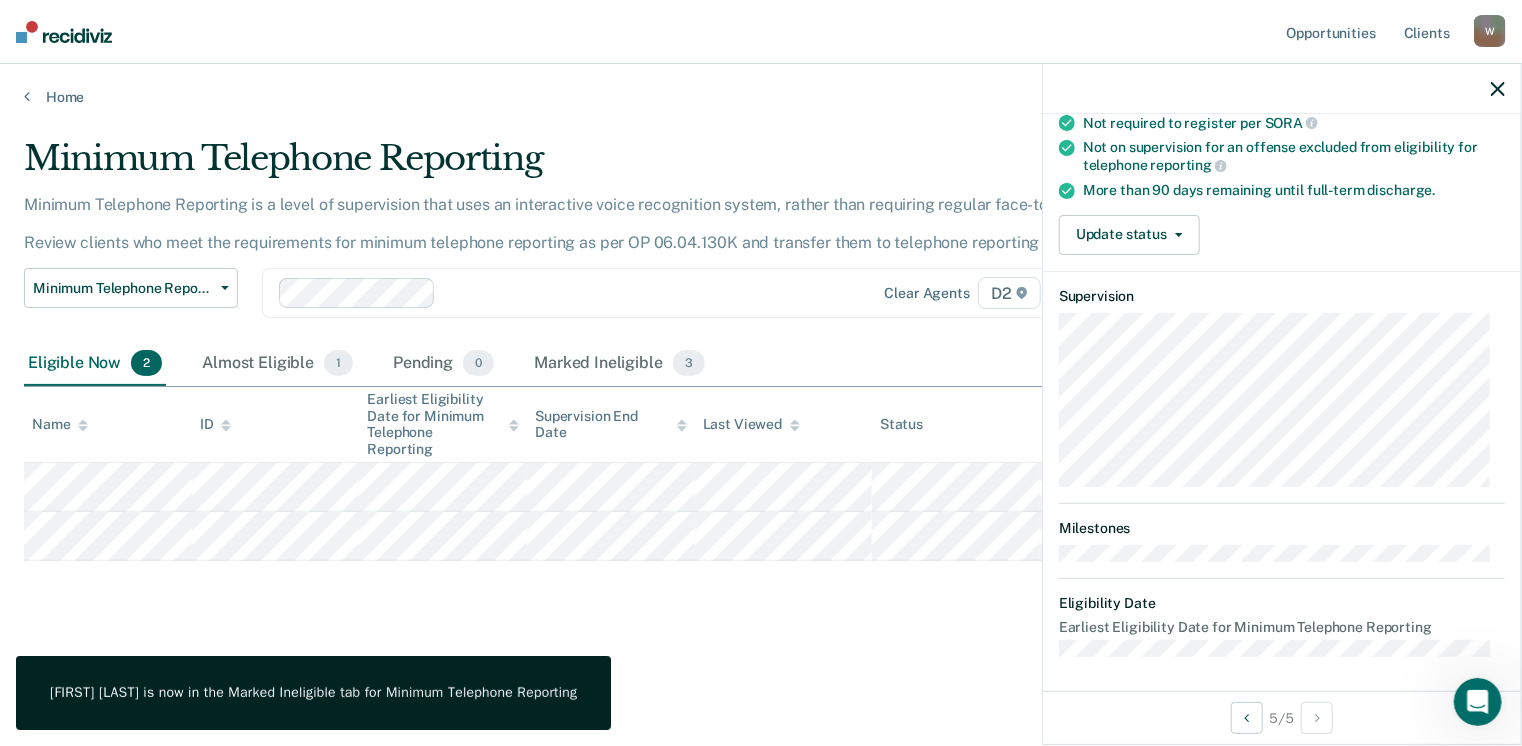 scroll, scrollTop: 247, scrollLeft: 0, axis: vertical 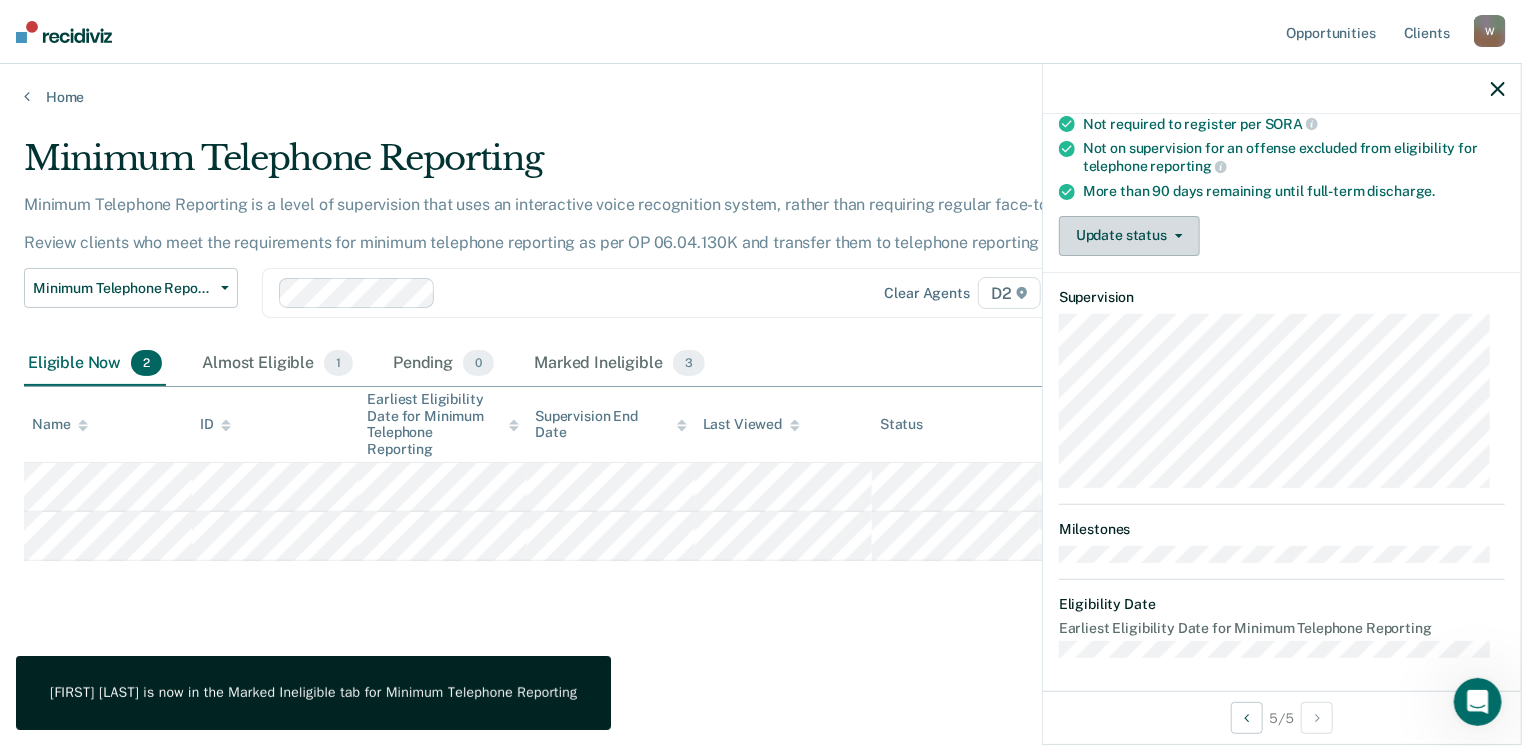 click on "Update status" at bounding box center [1129, 236] 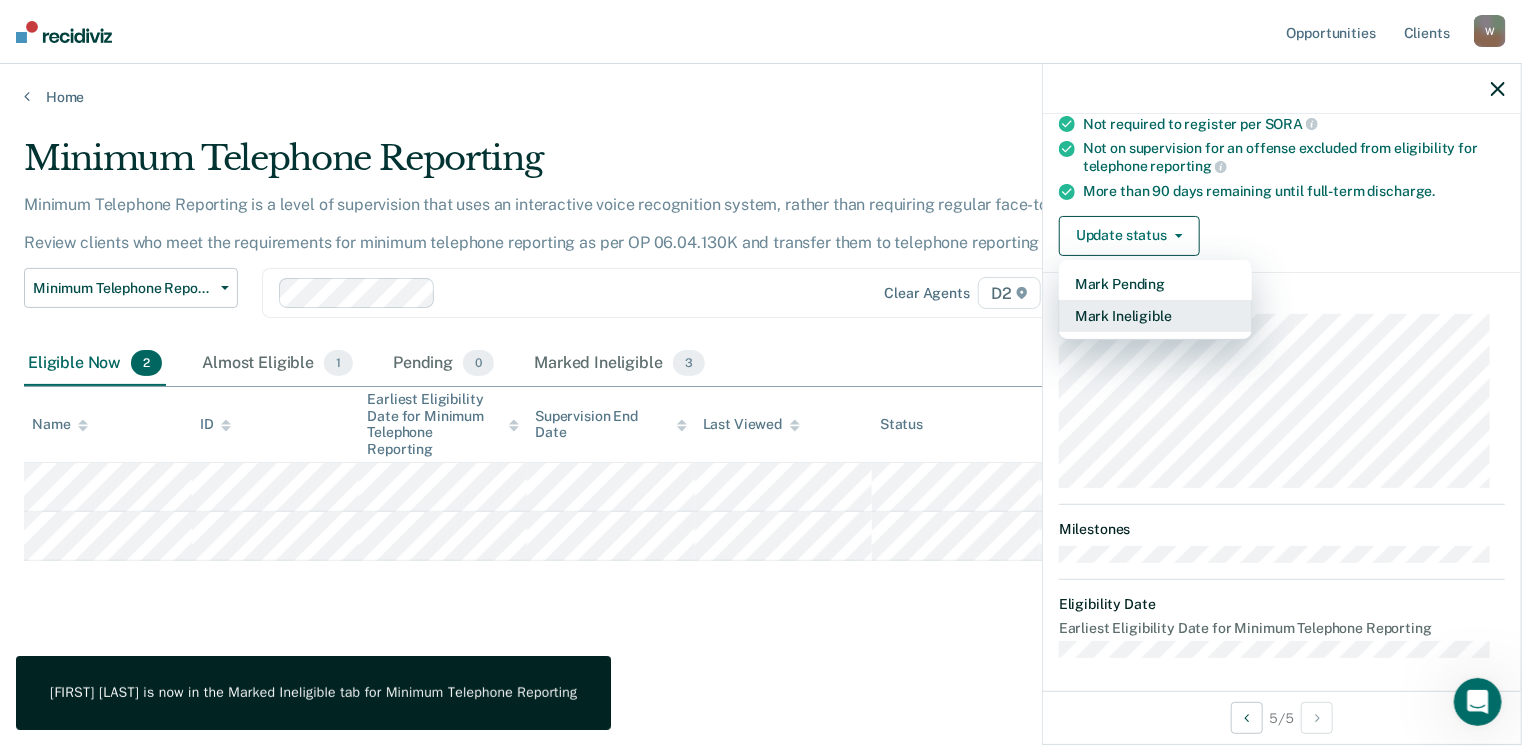 click on "Mark Ineligible" at bounding box center (1155, 316) 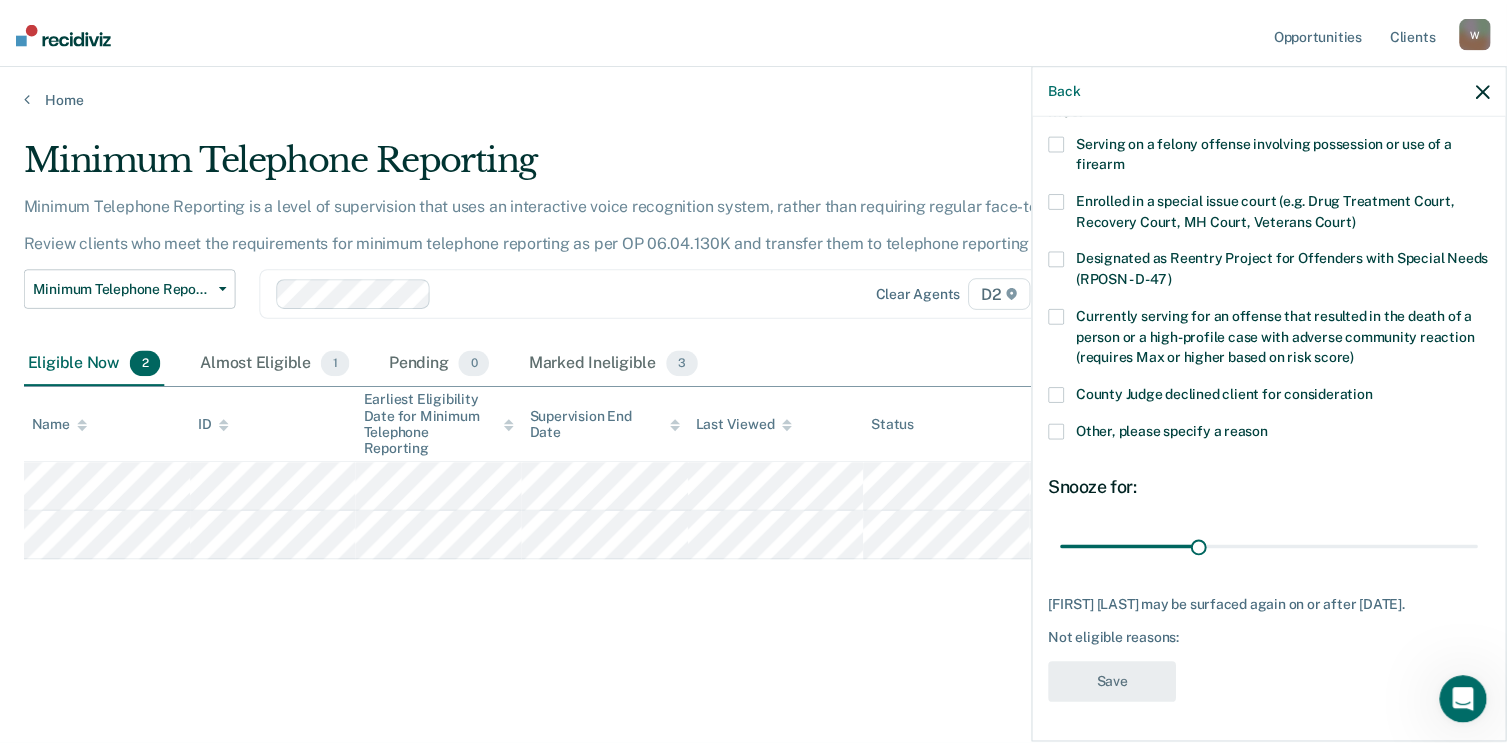 scroll, scrollTop: 129, scrollLeft: 0, axis: vertical 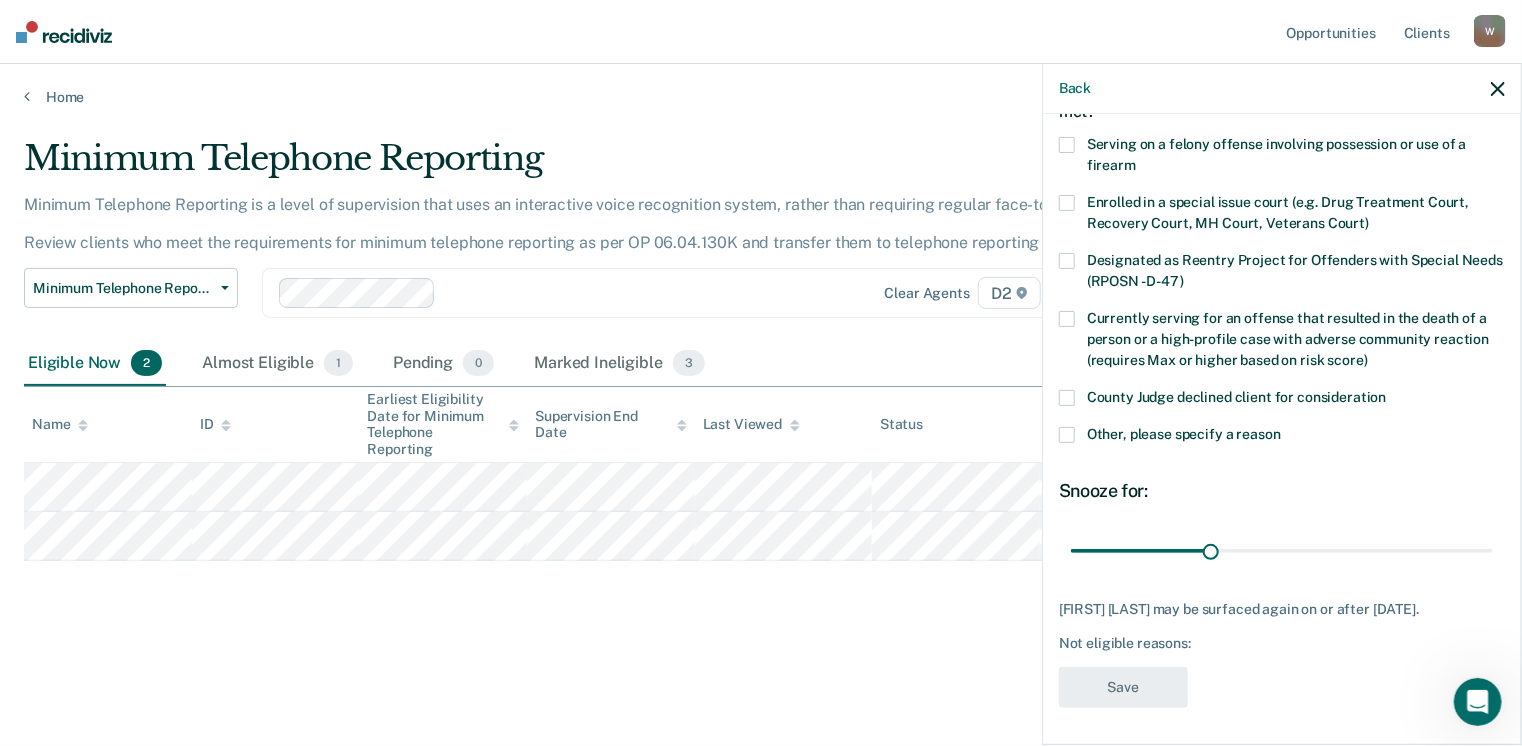 click at bounding box center (1067, 398) 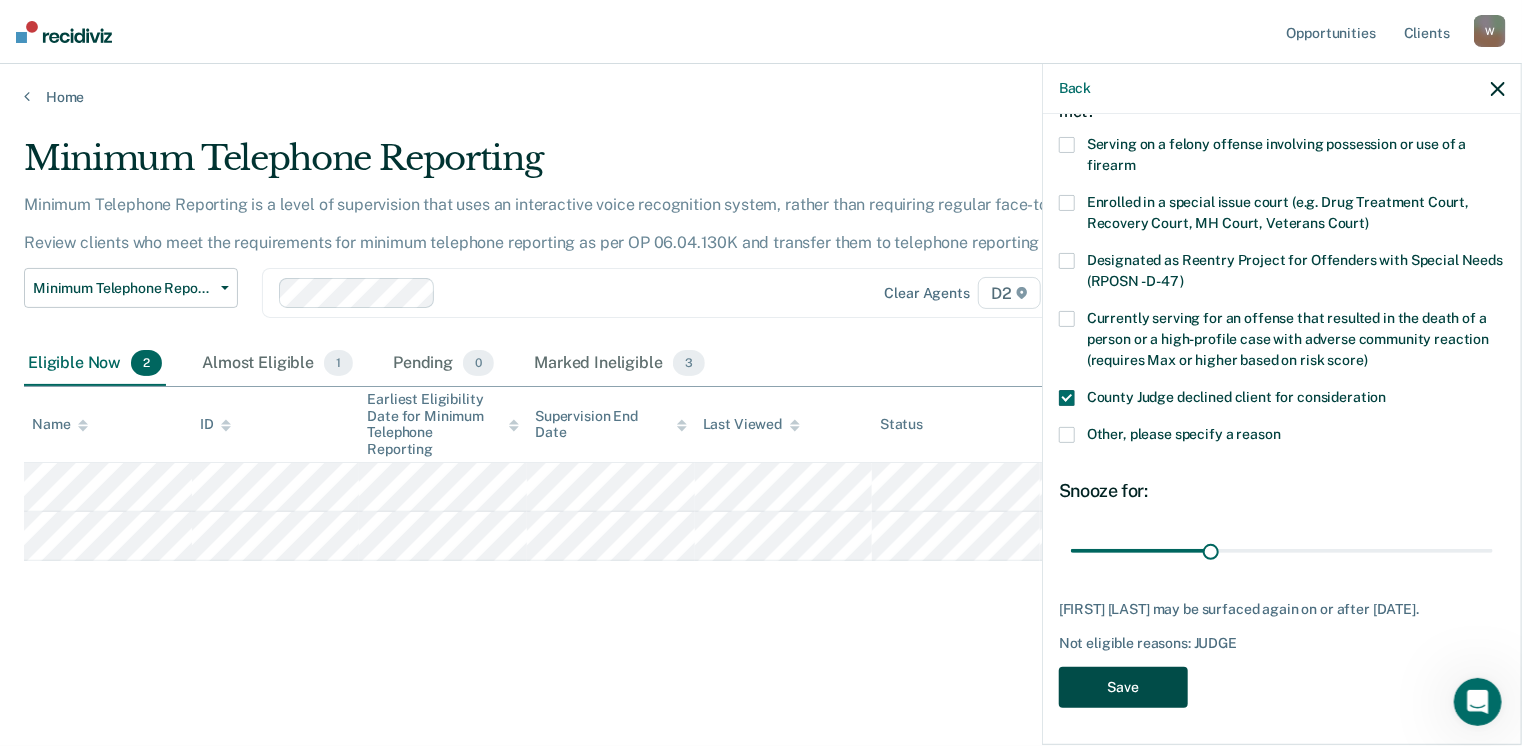 click on "Save" at bounding box center [1123, 687] 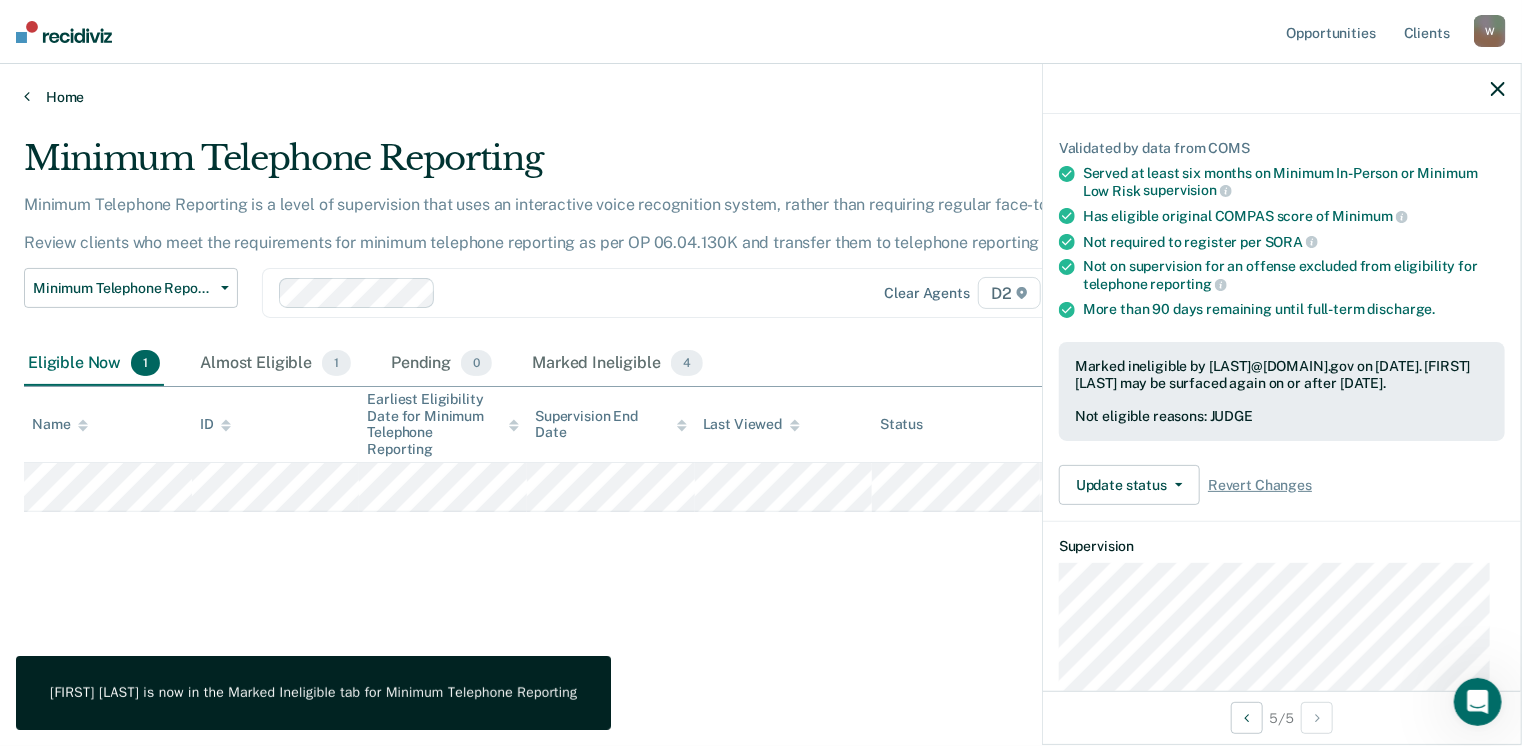 click at bounding box center (27, 96) 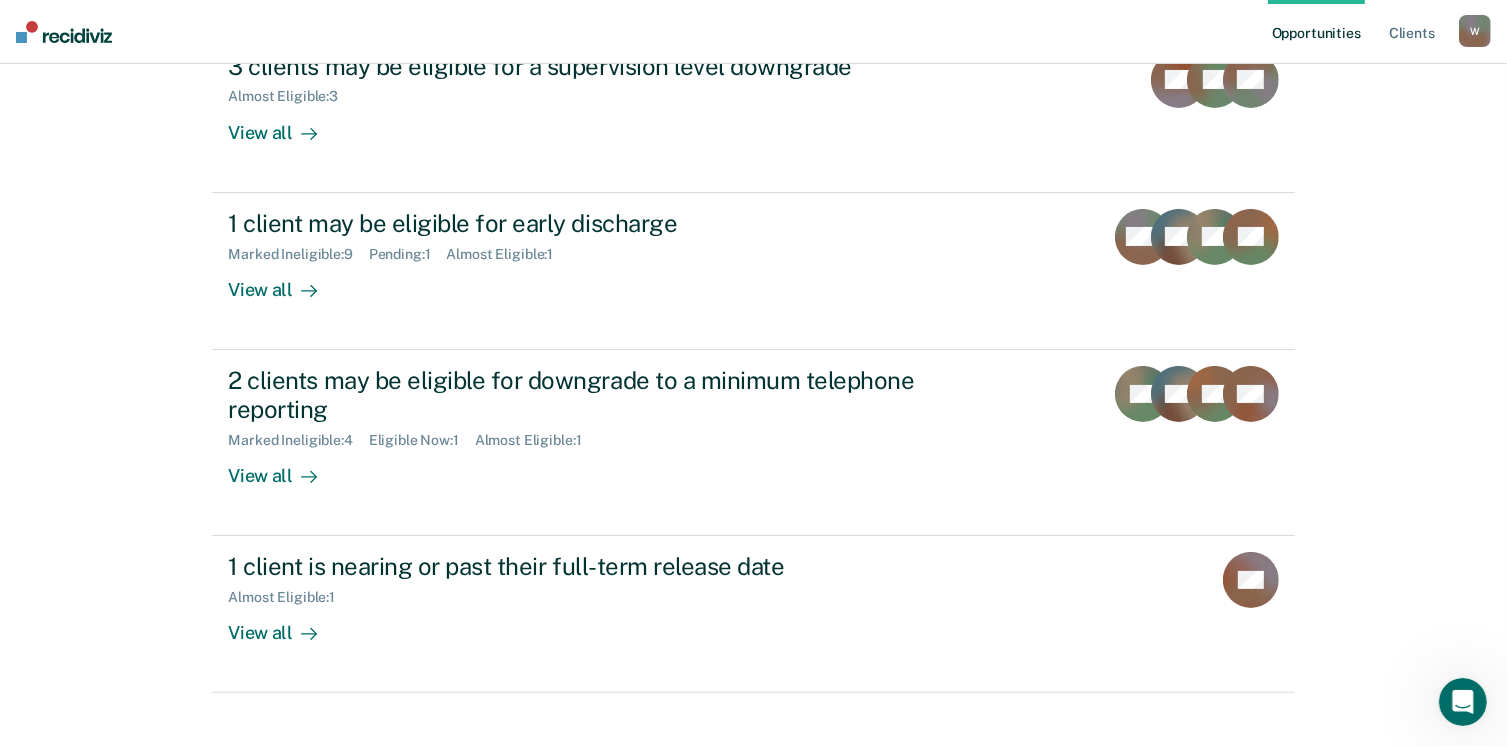 scroll, scrollTop: 290, scrollLeft: 0, axis: vertical 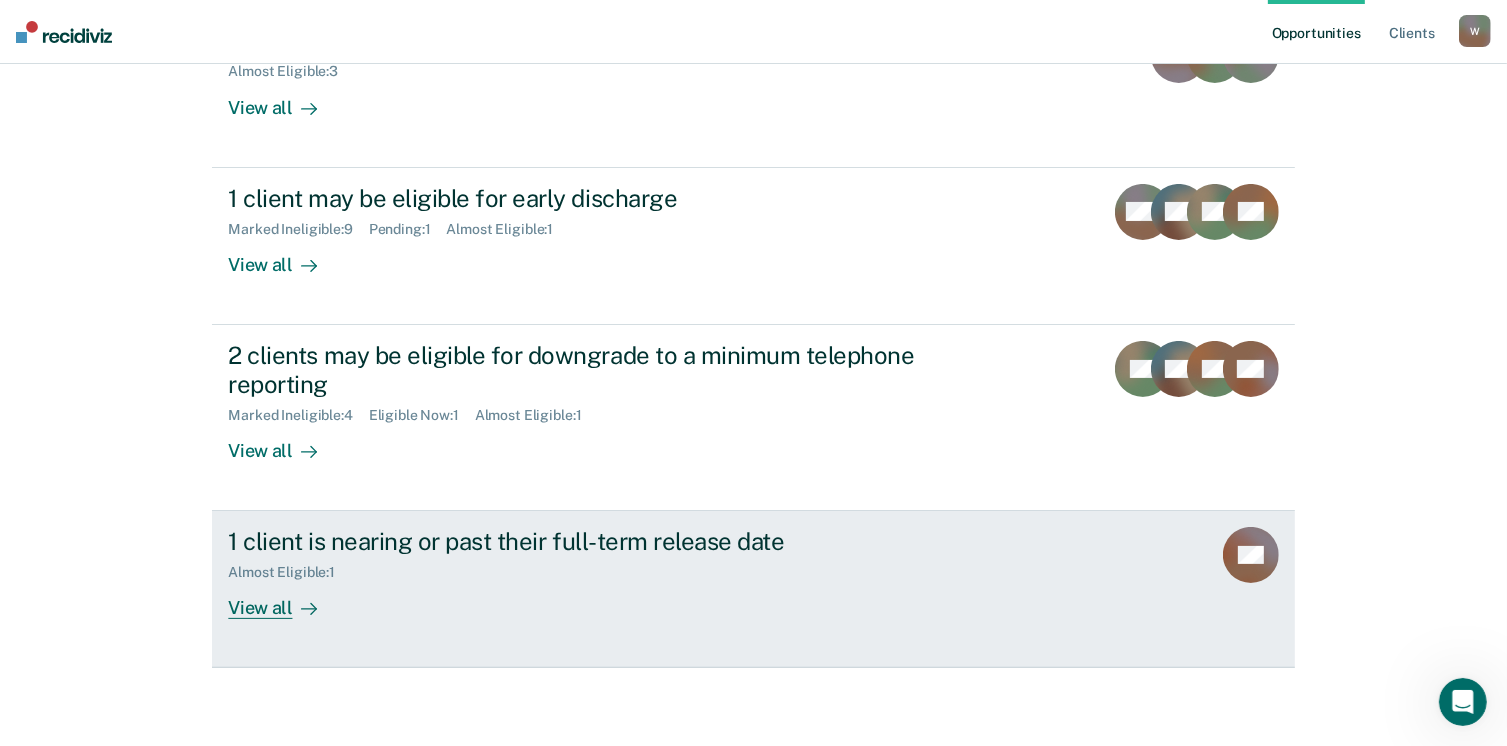 click on "View all" at bounding box center (284, 600) 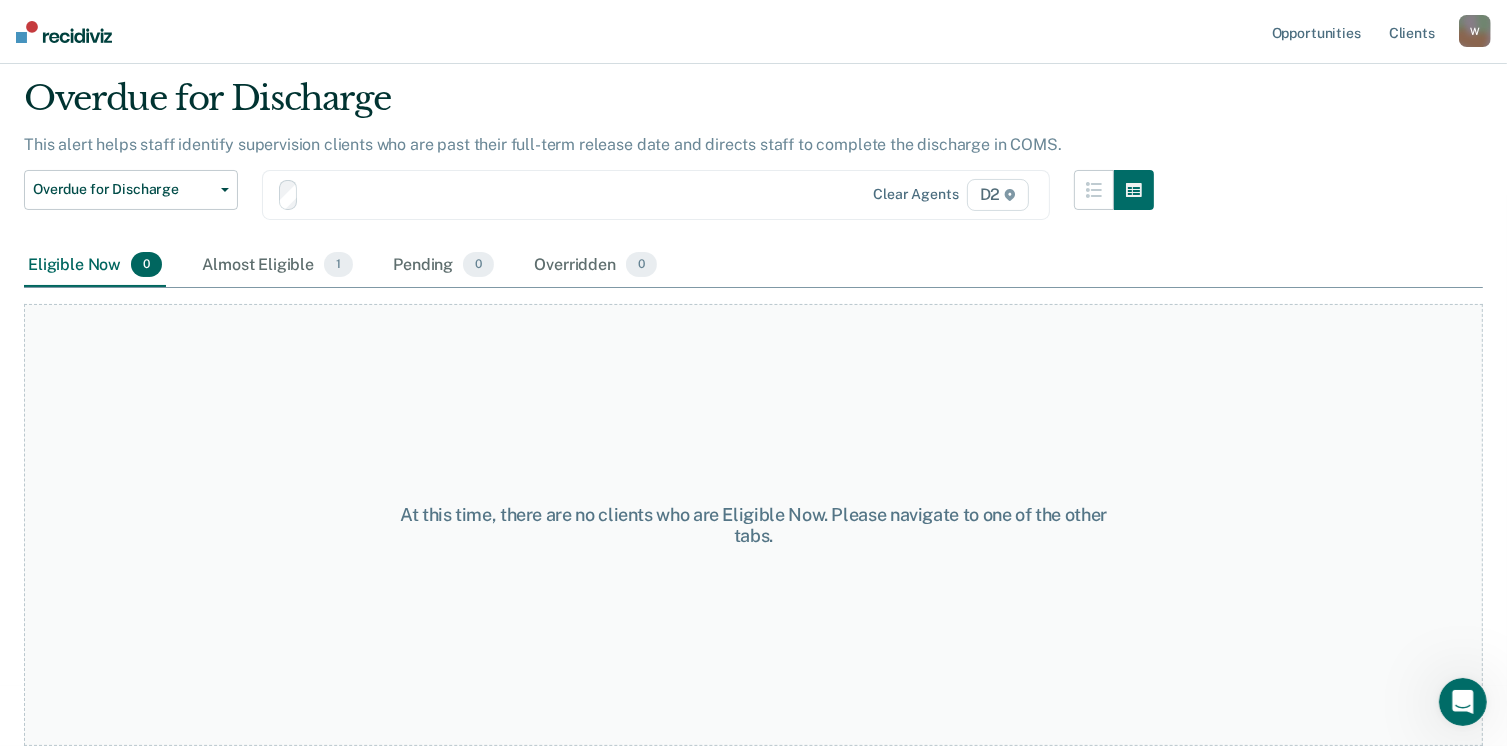 scroll, scrollTop: 0, scrollLeft: 0, axis: both 